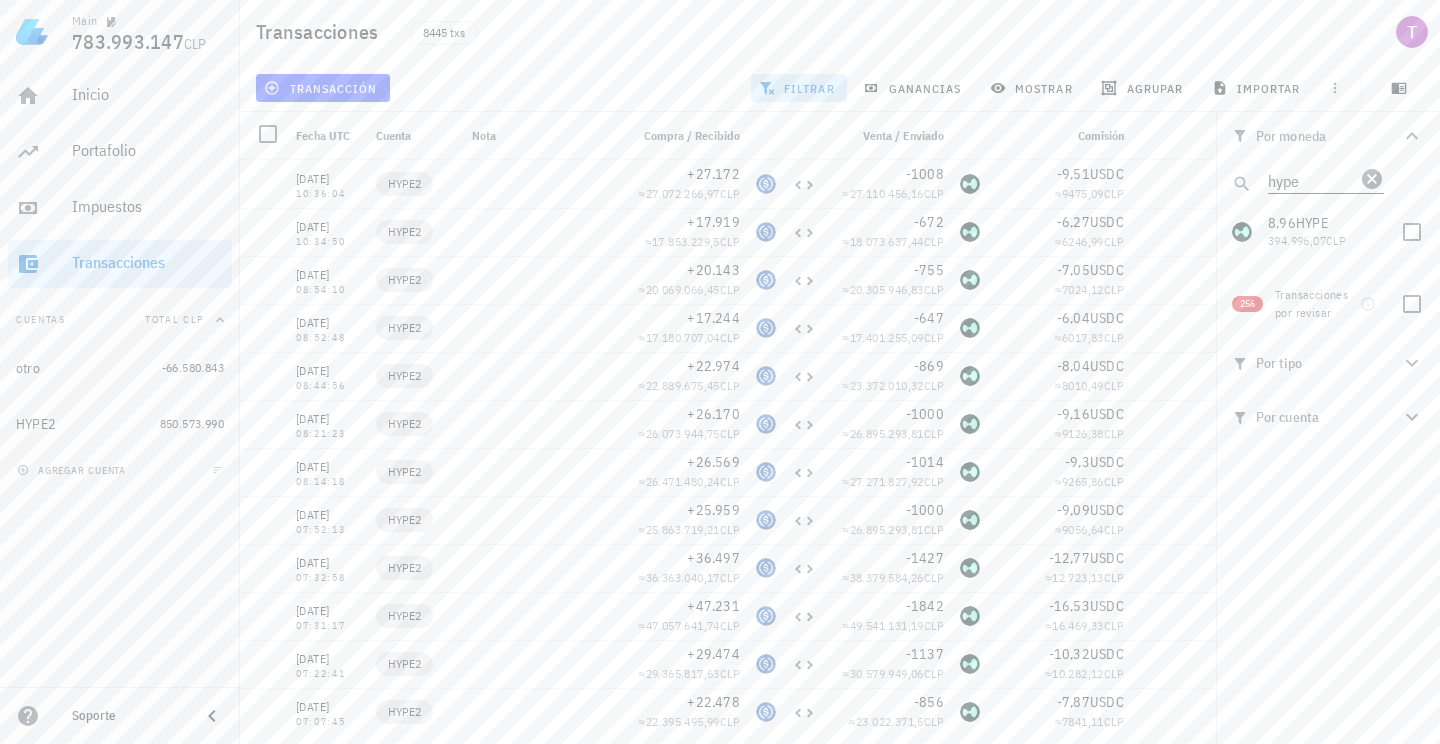 scroll, scrollTop: 0, scrollLeft: 0, axis: both 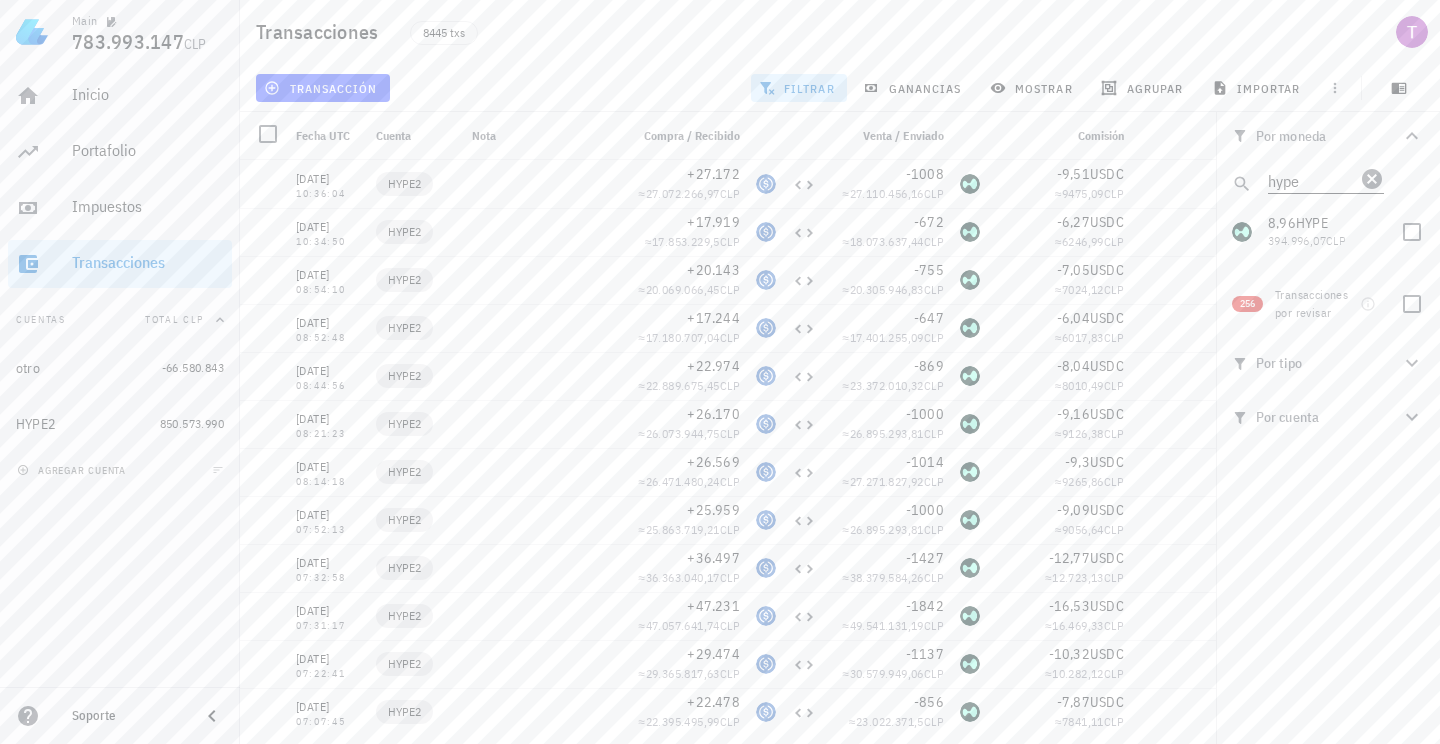 click 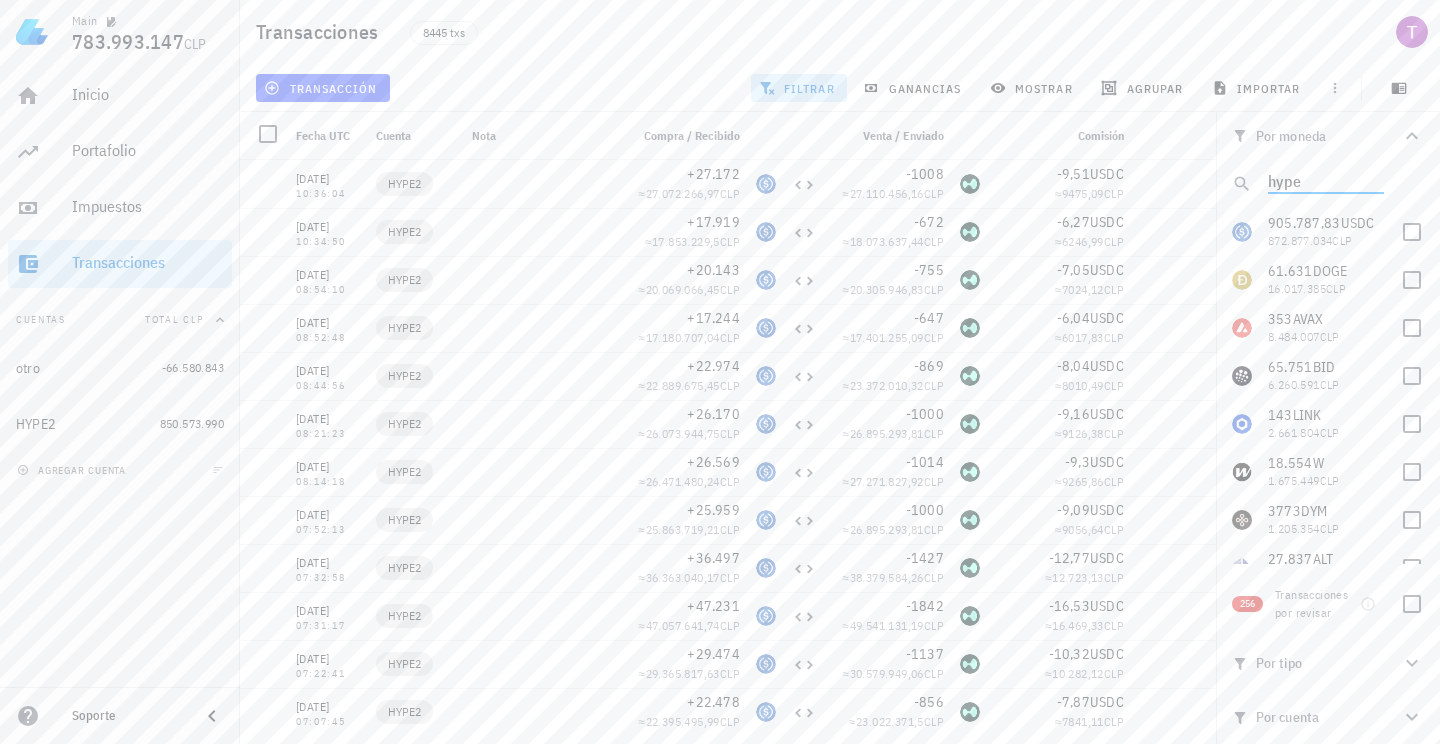 type 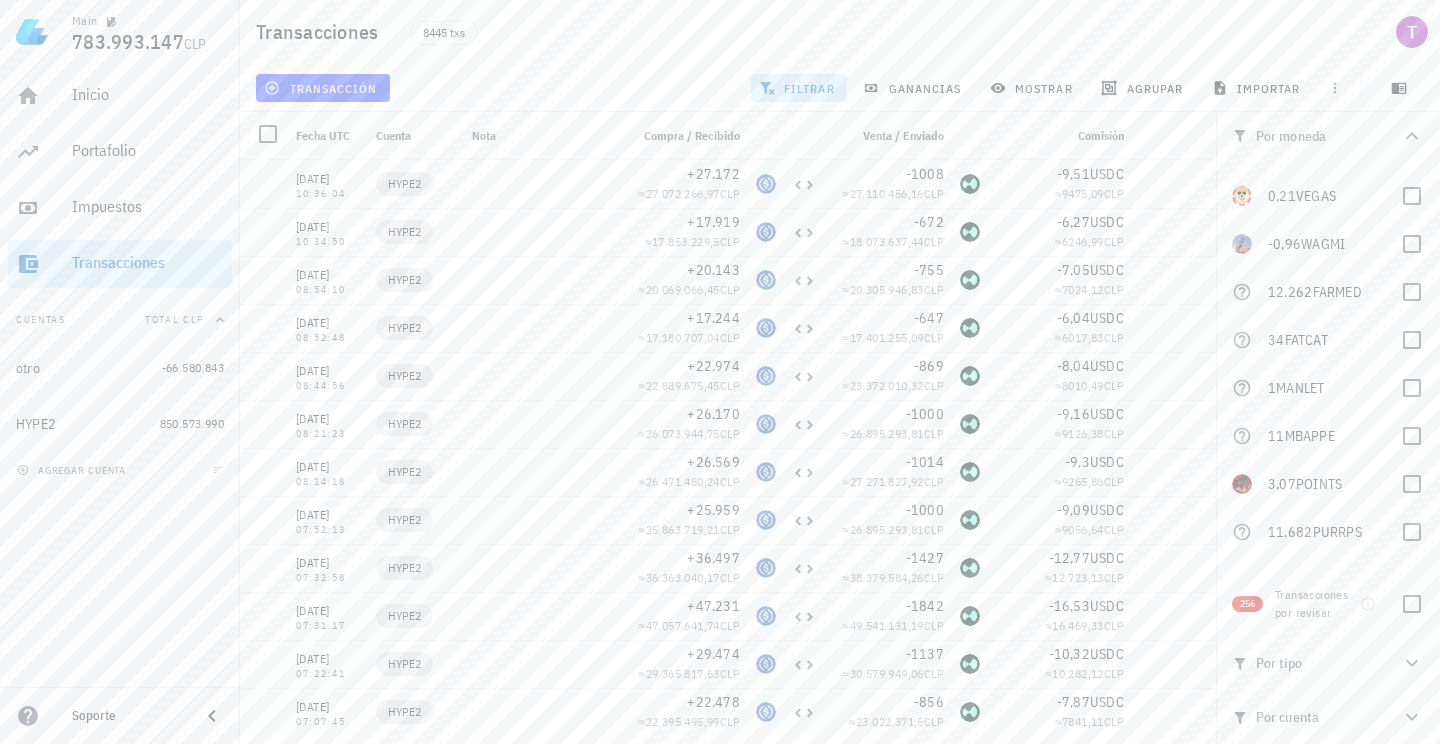 scroll, scrollTop: 4260, scrollLeft: 0, axis: vertical 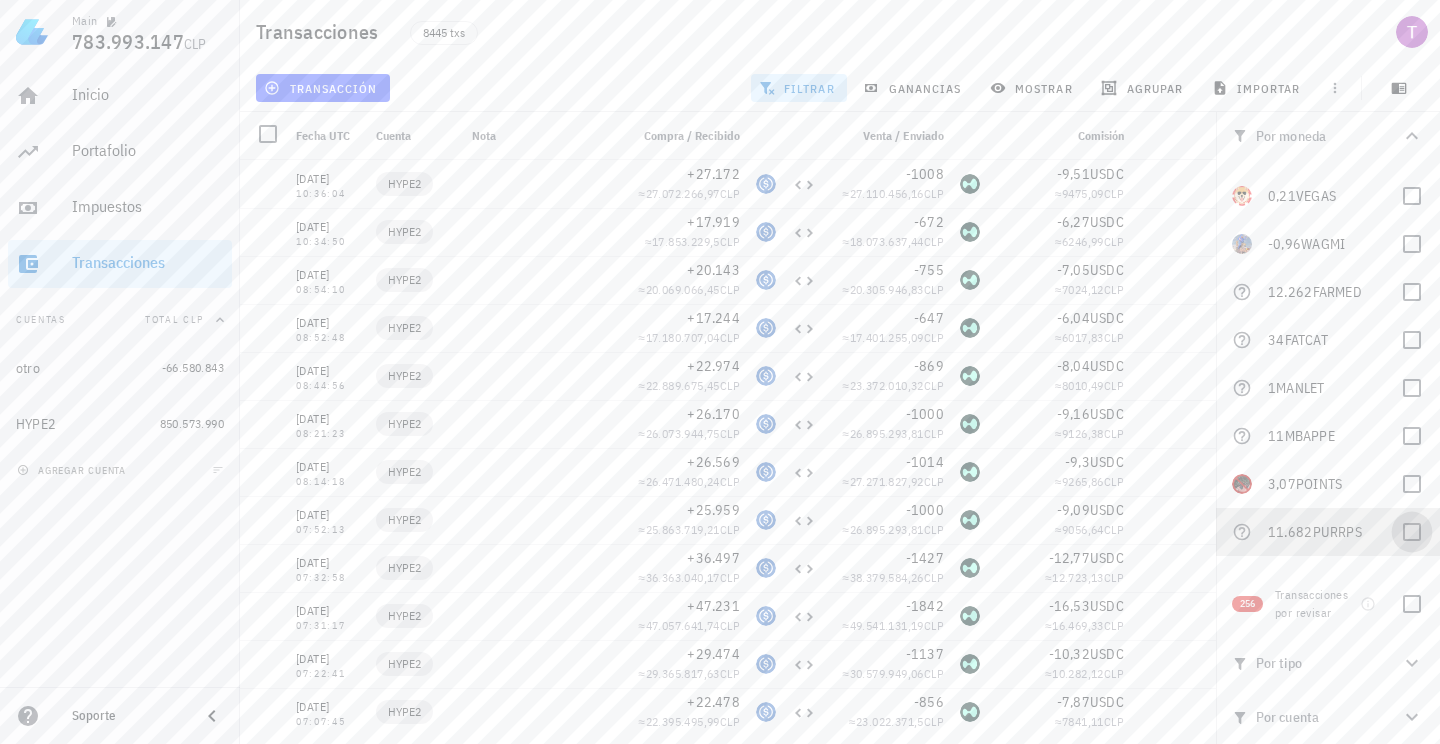 click at bounding box center (1412, 532) 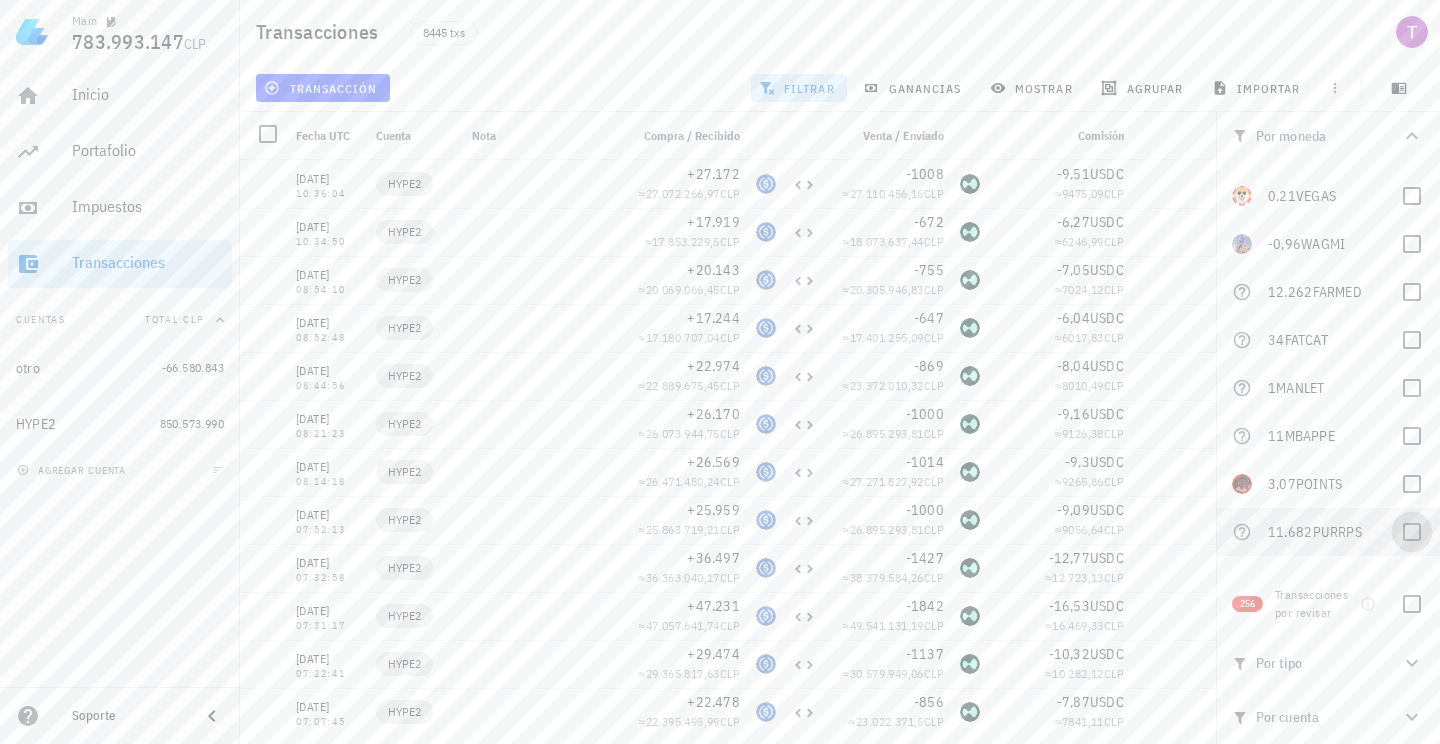 checkbox on "true" 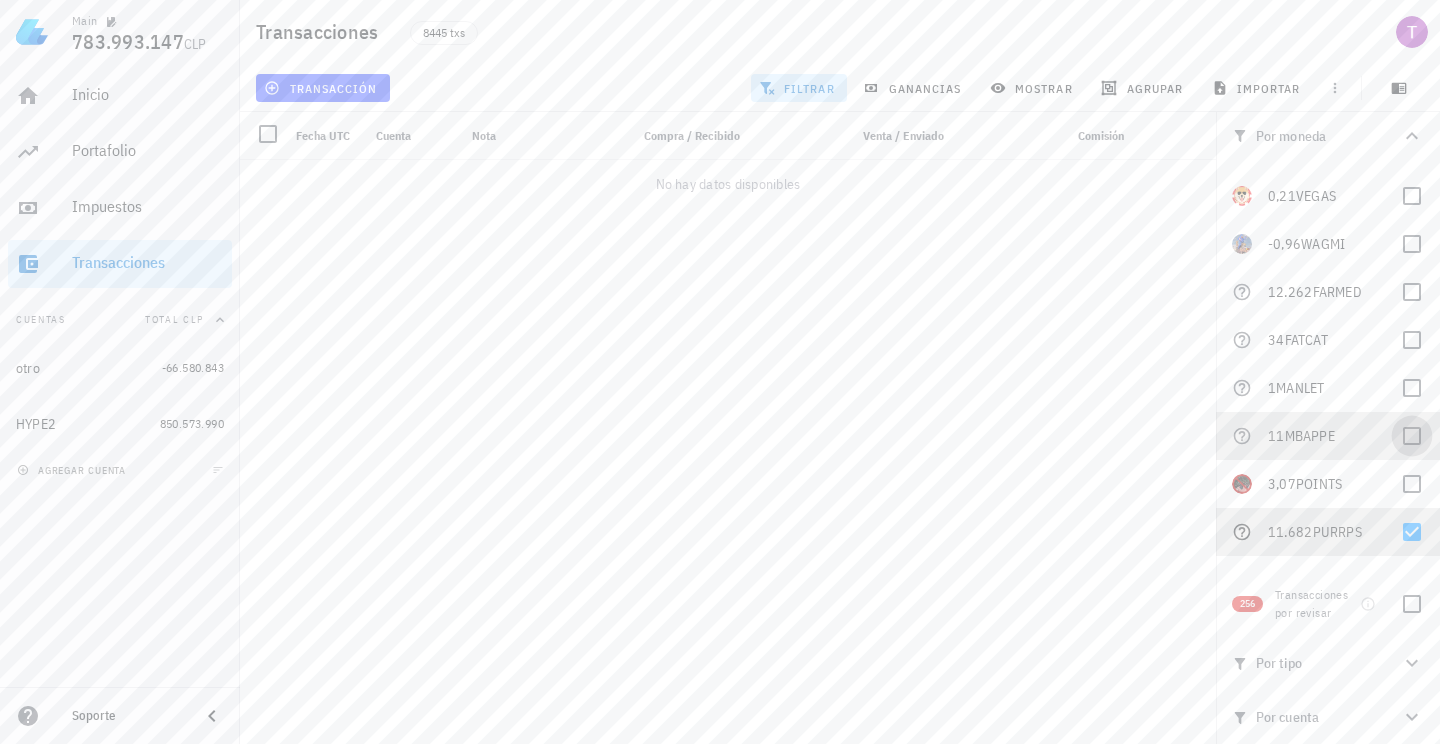 click at bounding box center [1412, 436] 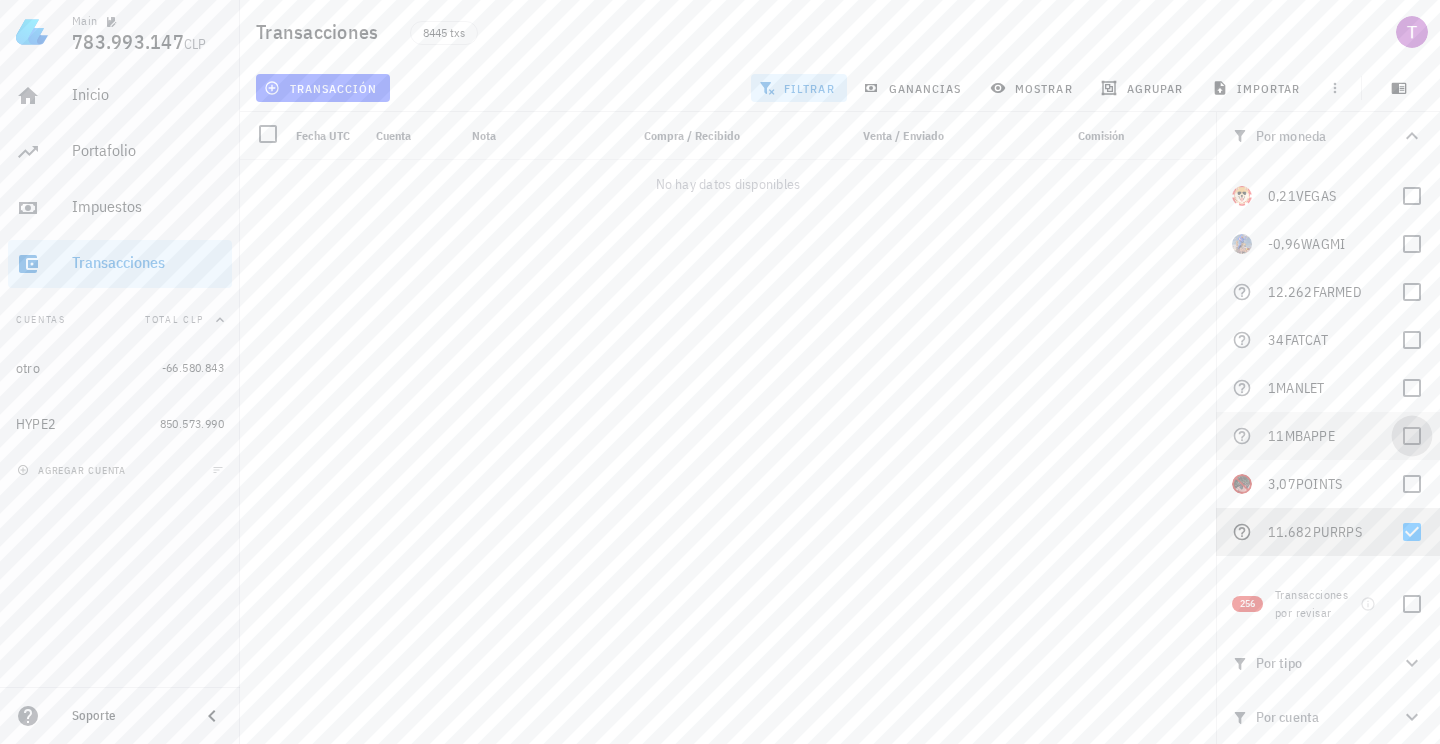 checkbox on "true" 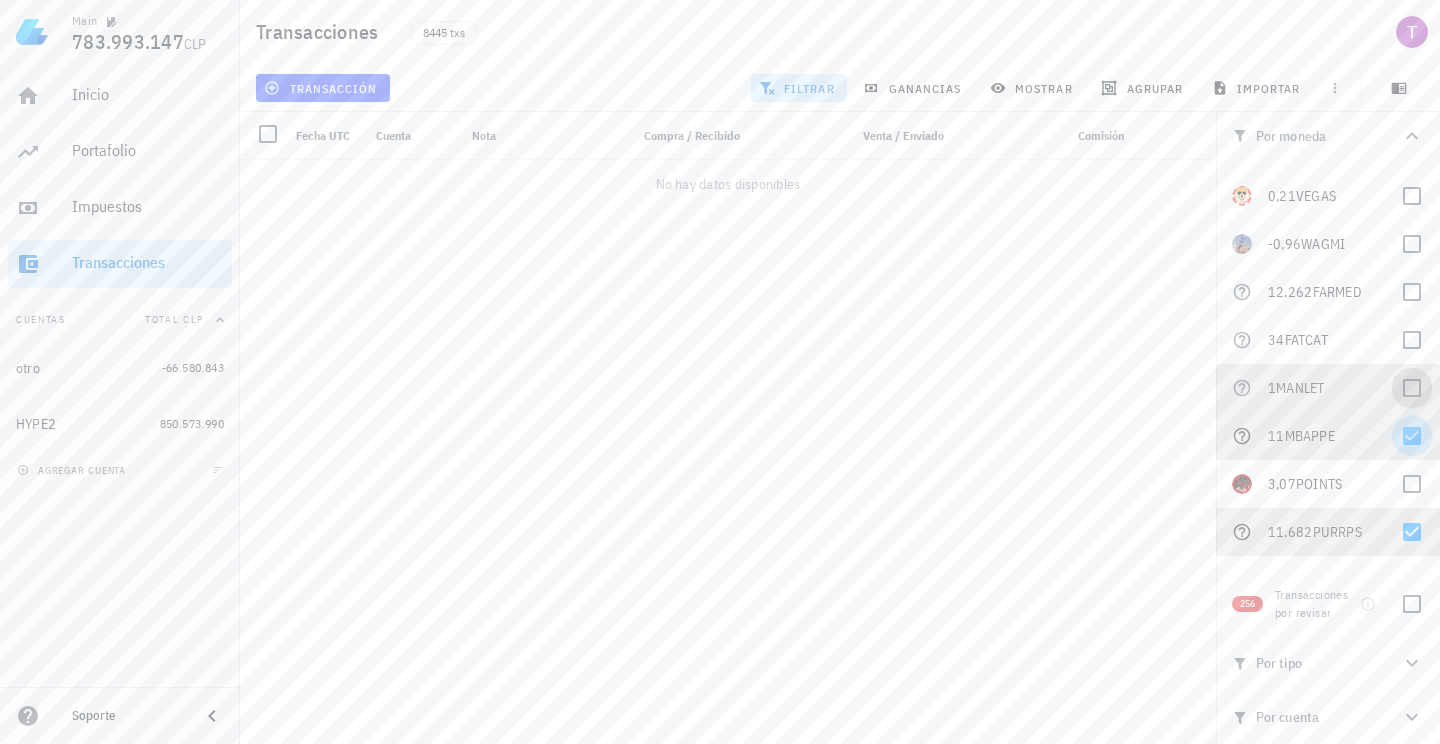 click at bounding box center (1412, 388) 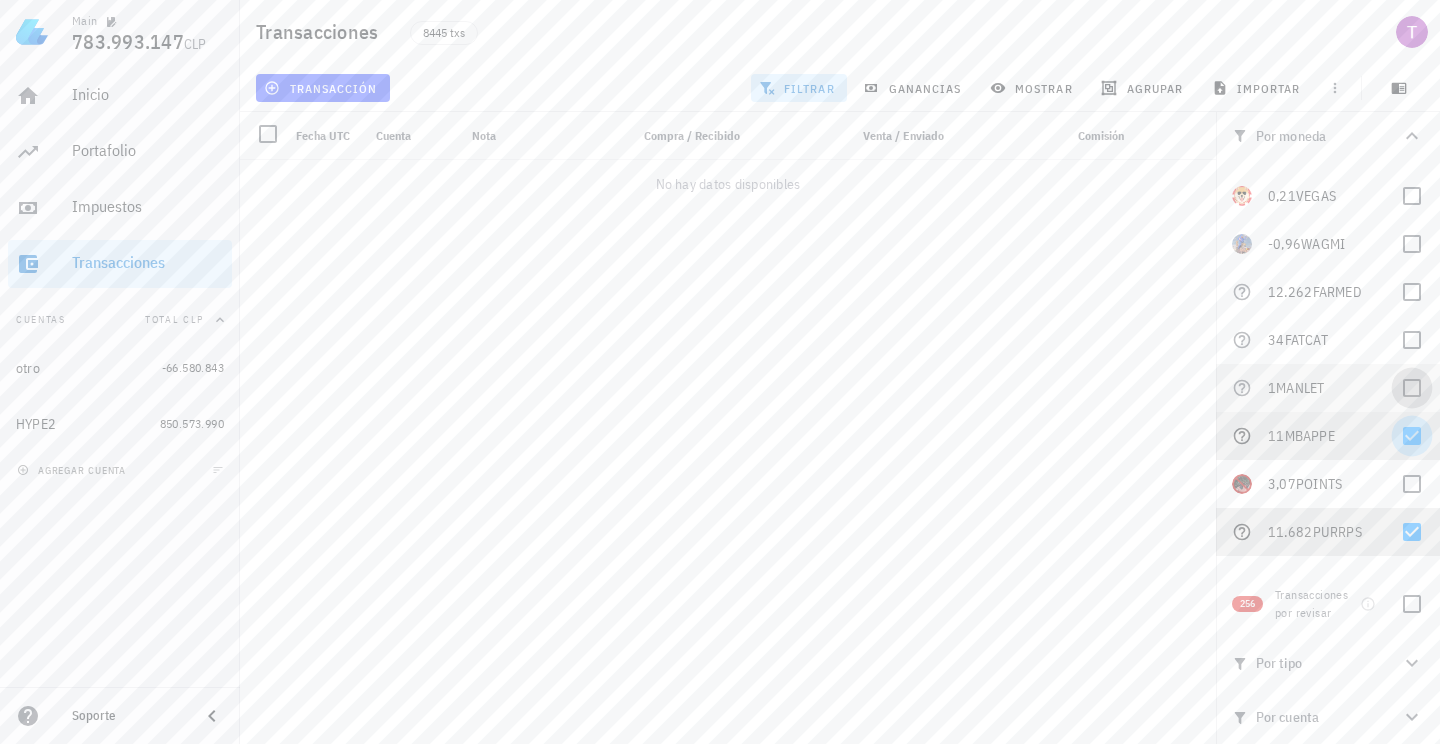 checkbox on "true" 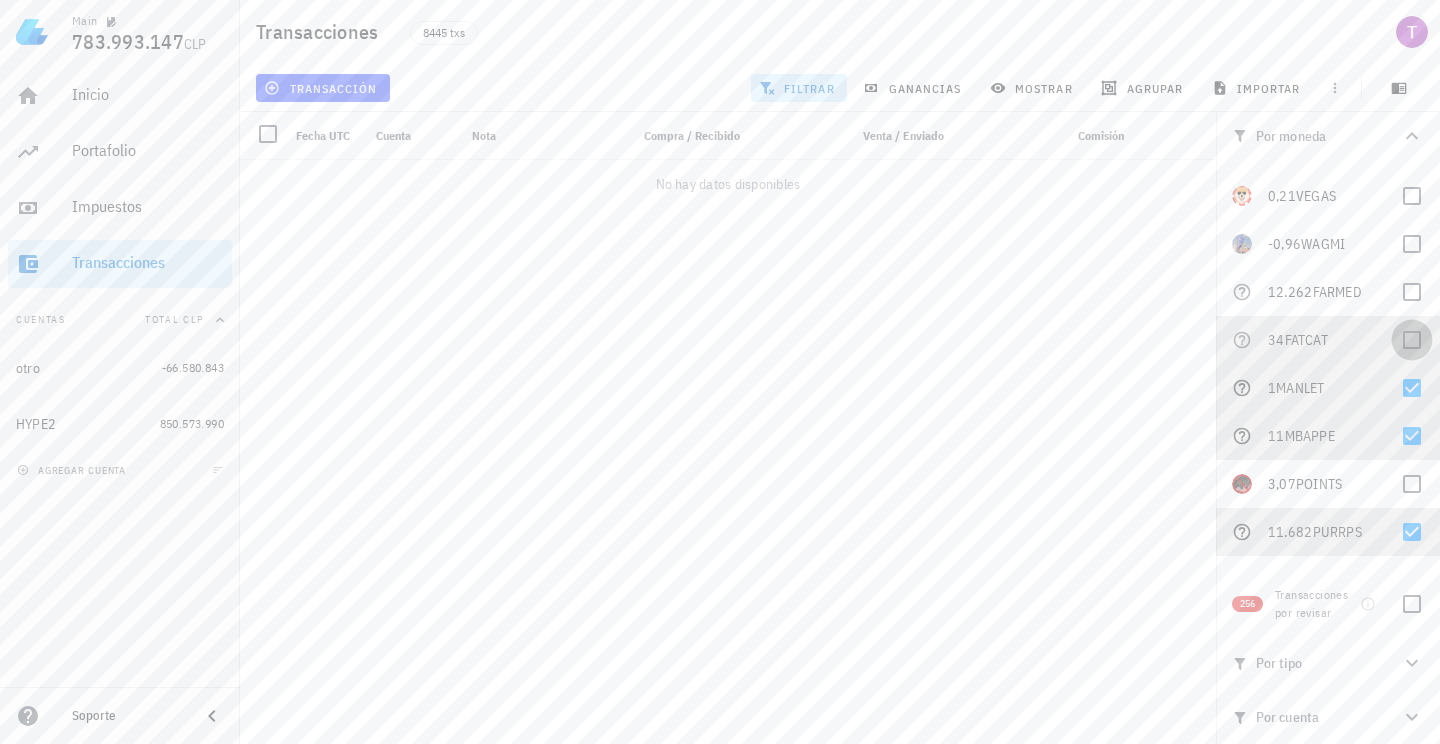 click at bounding box center [1412, 340] 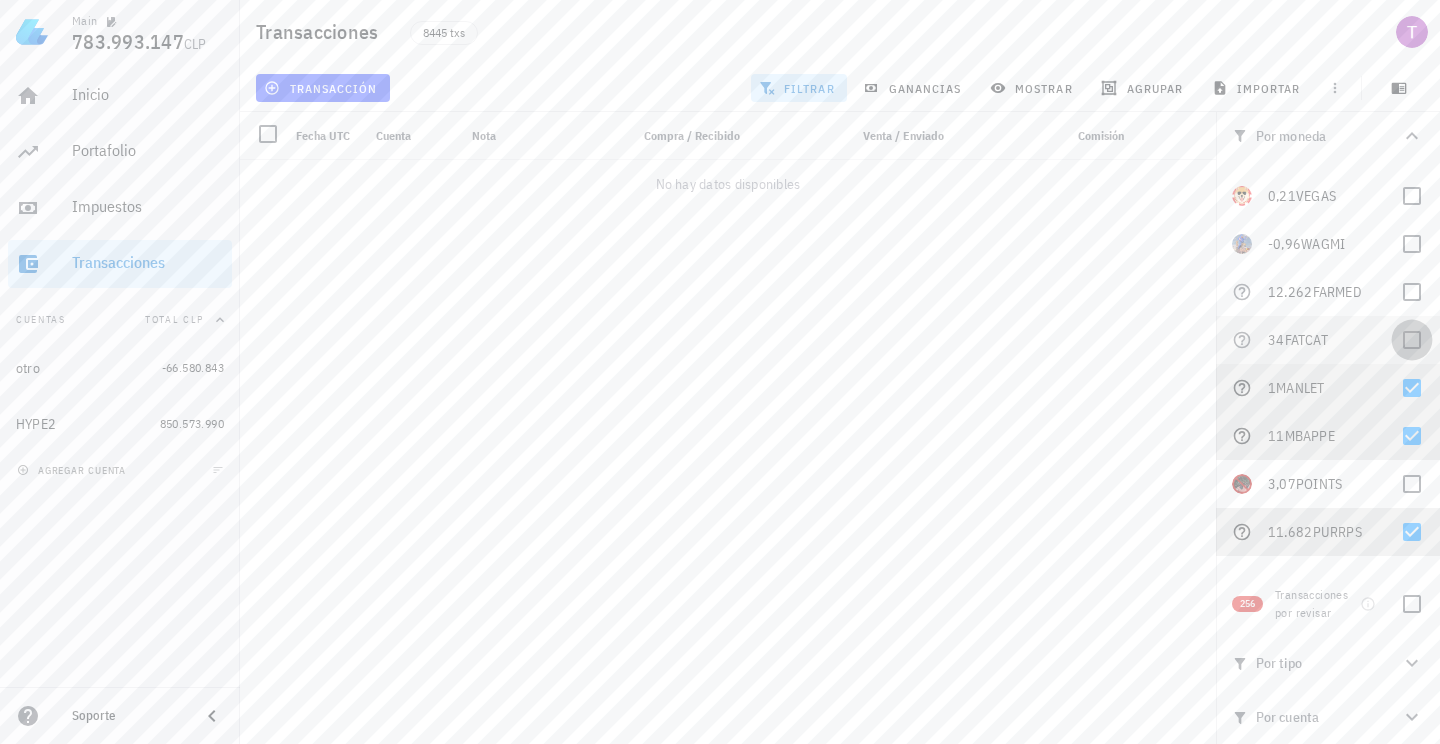 checkbox on "true" 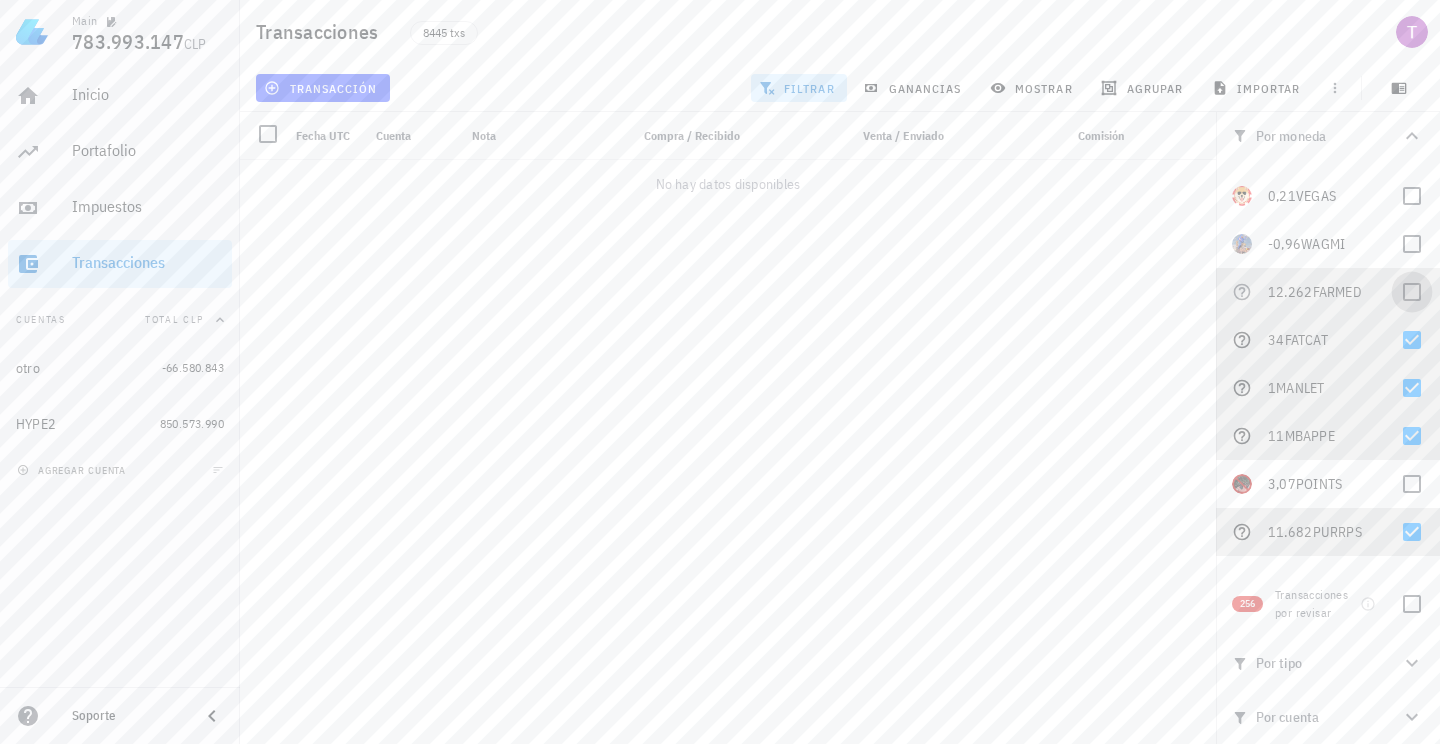 click at bounding box center (1412, 292) 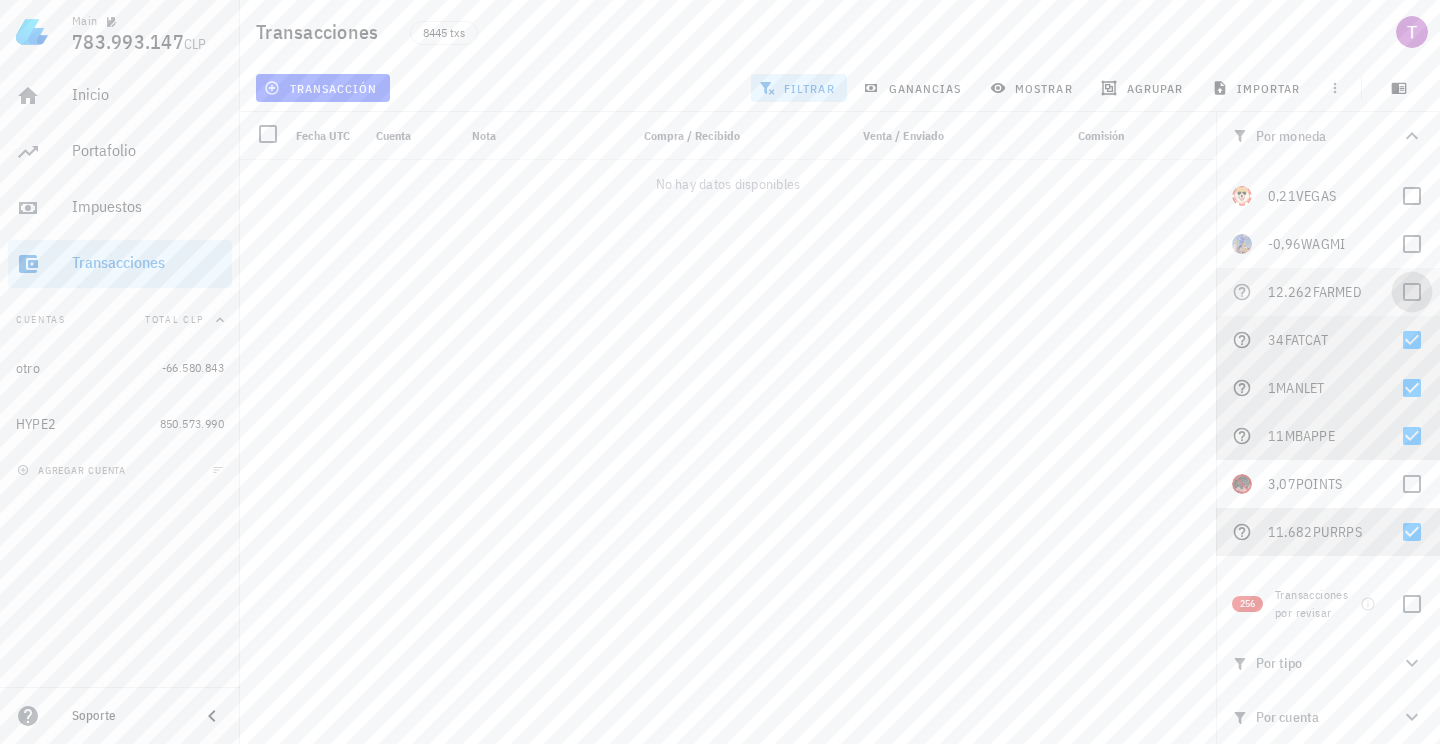 checkbox on "true" 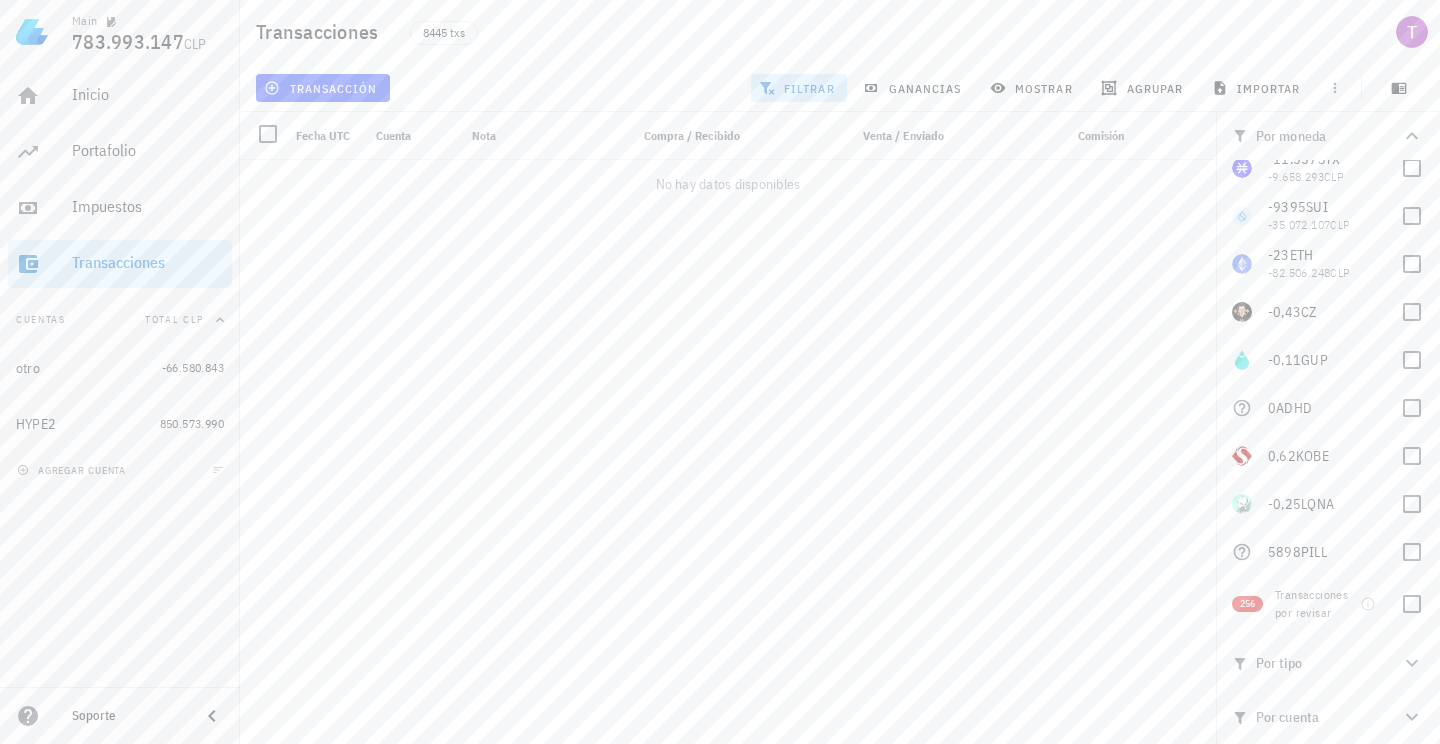 scroll, scrollTop: 3532, scrollLeft: 0, axis: vertical 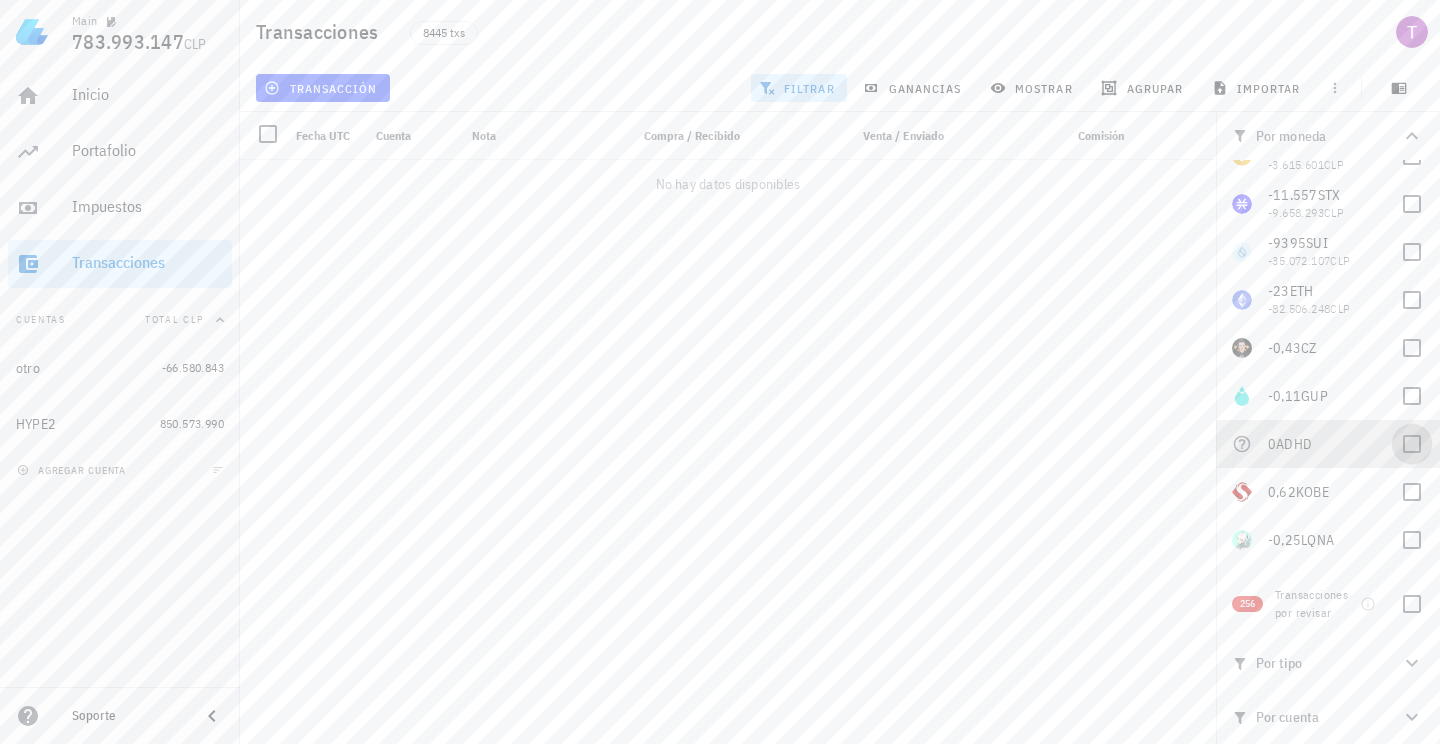 click at bounding box center [1412, 444] 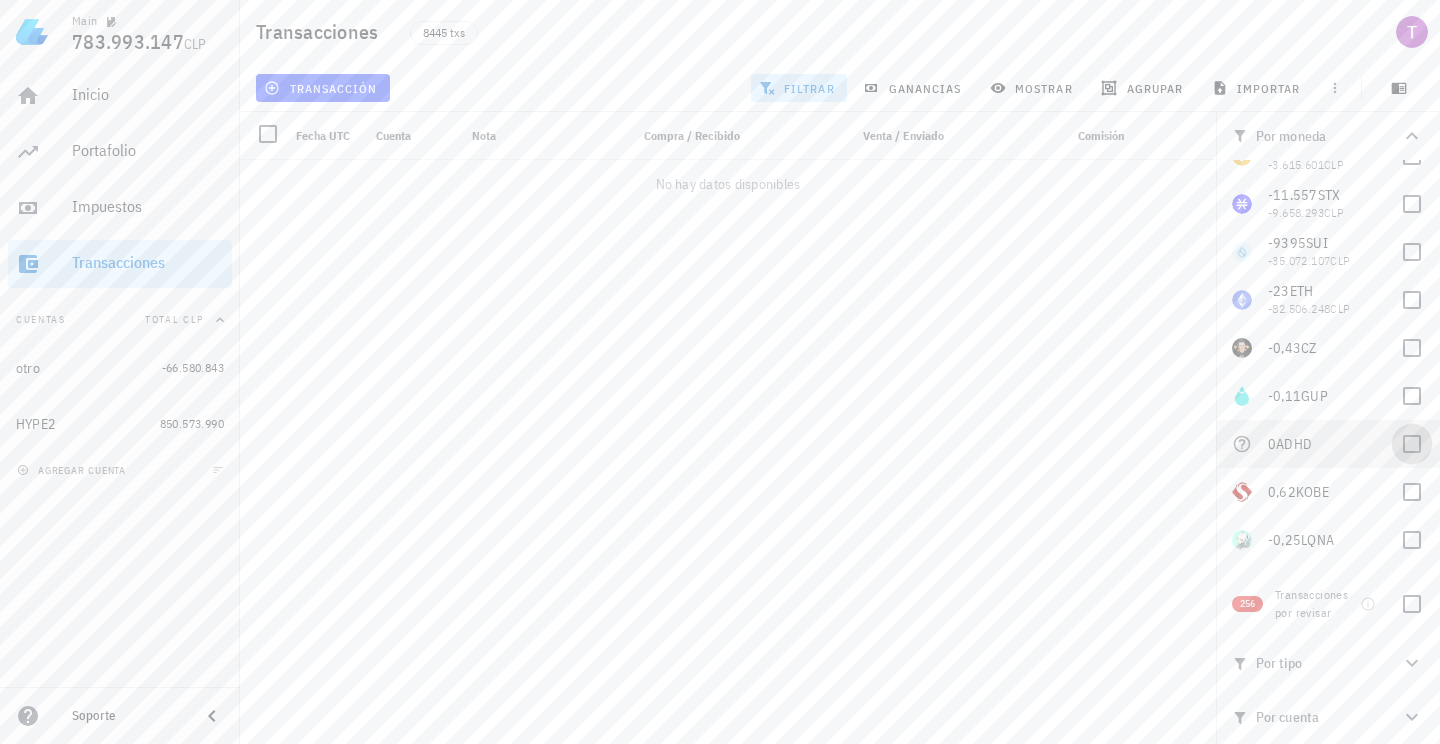 checkbox on "true" 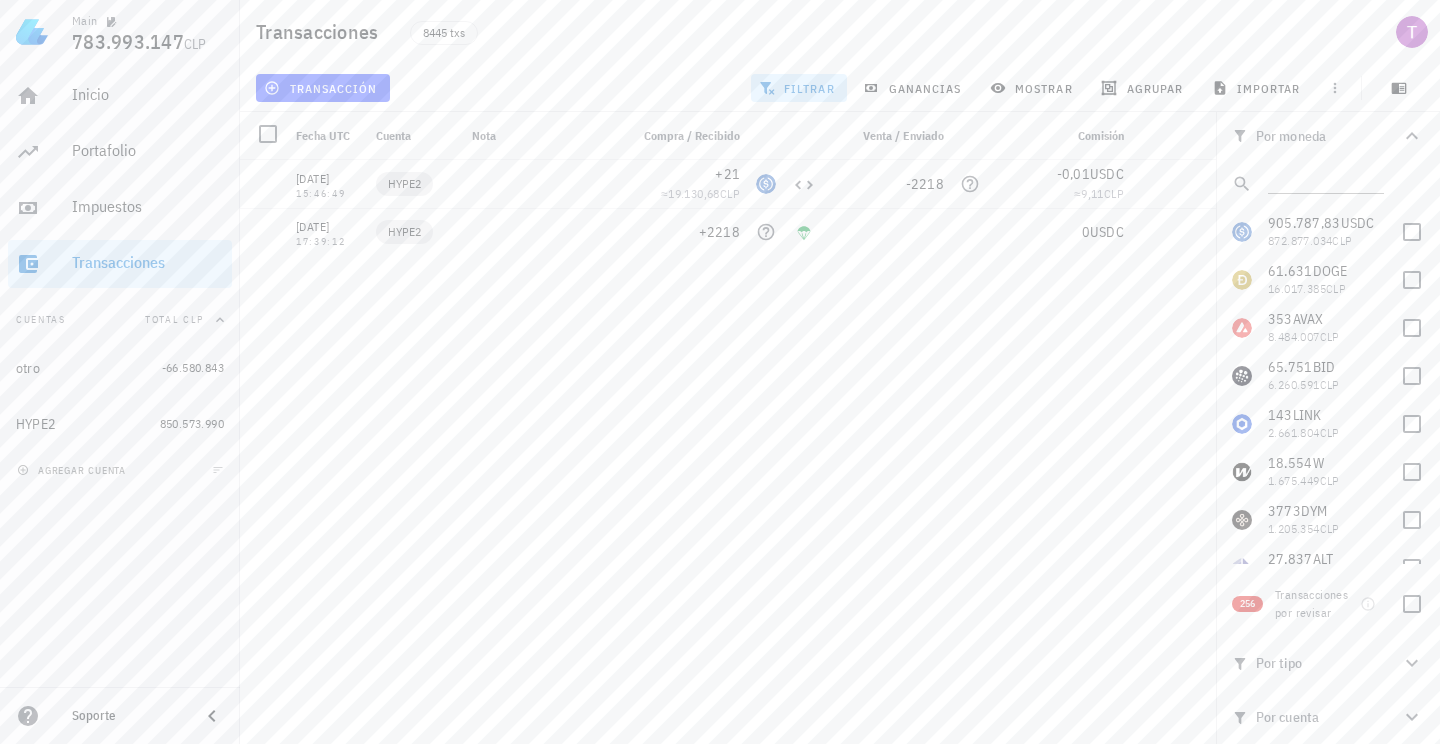 scroll, scrollTop: 0, scrollLeft: 0, axis: both 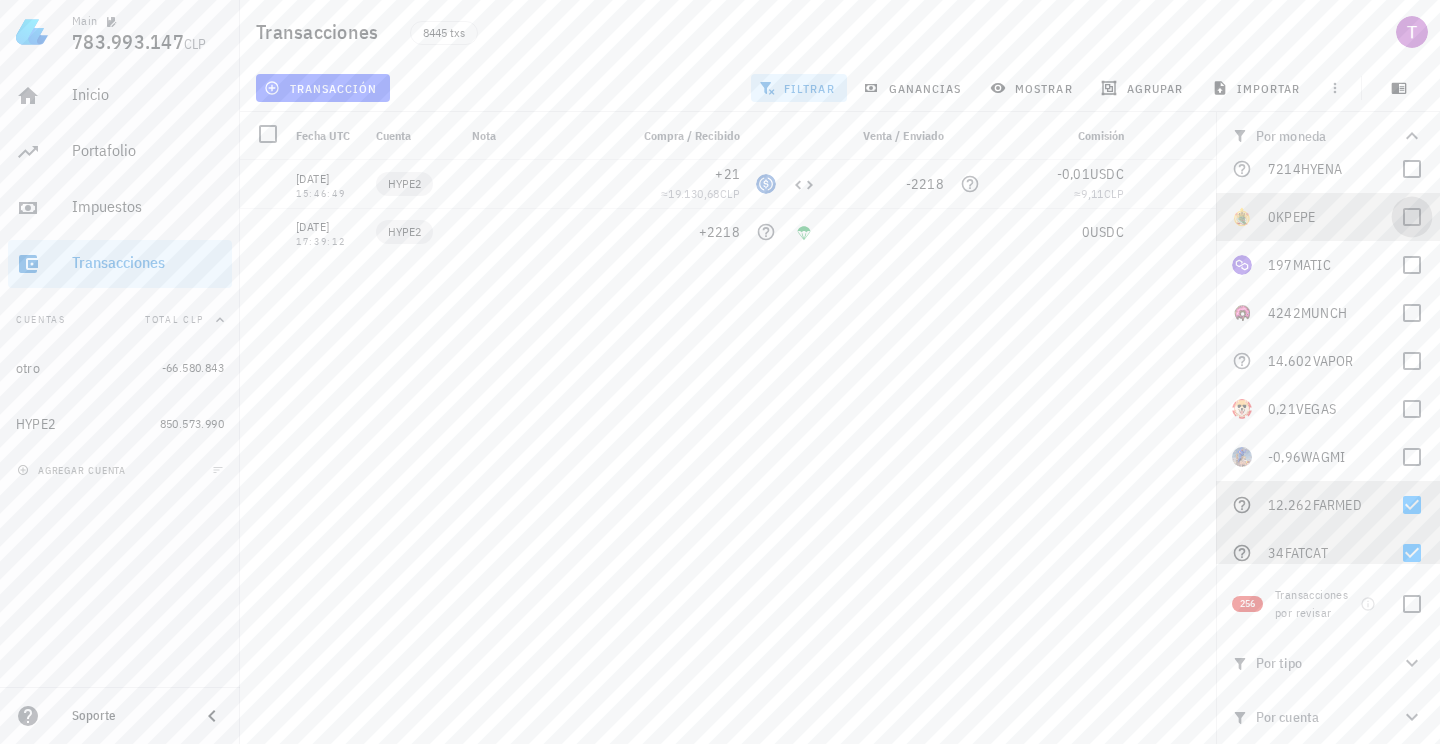 click at bounding box center [1412, 217] 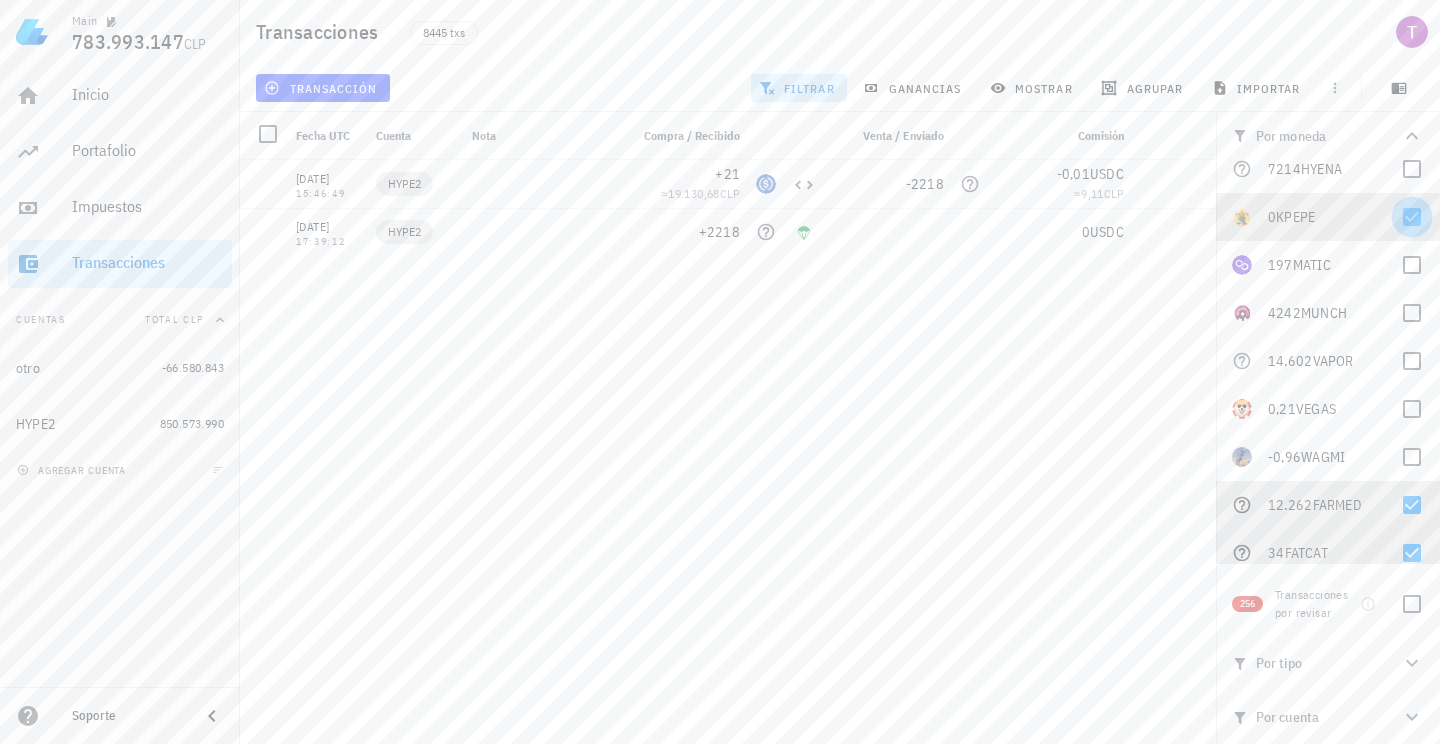checkbox on "true" 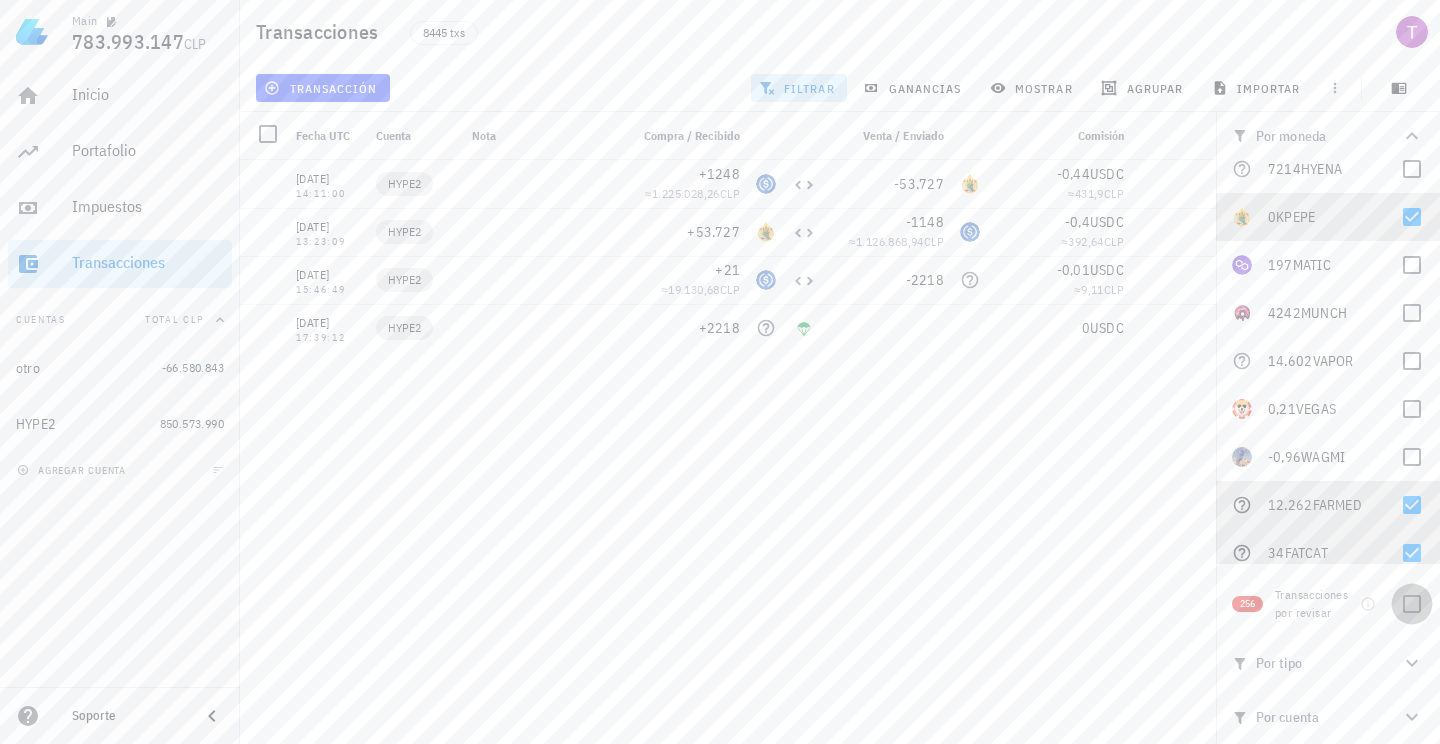 click at bounding box center (1412, 604) 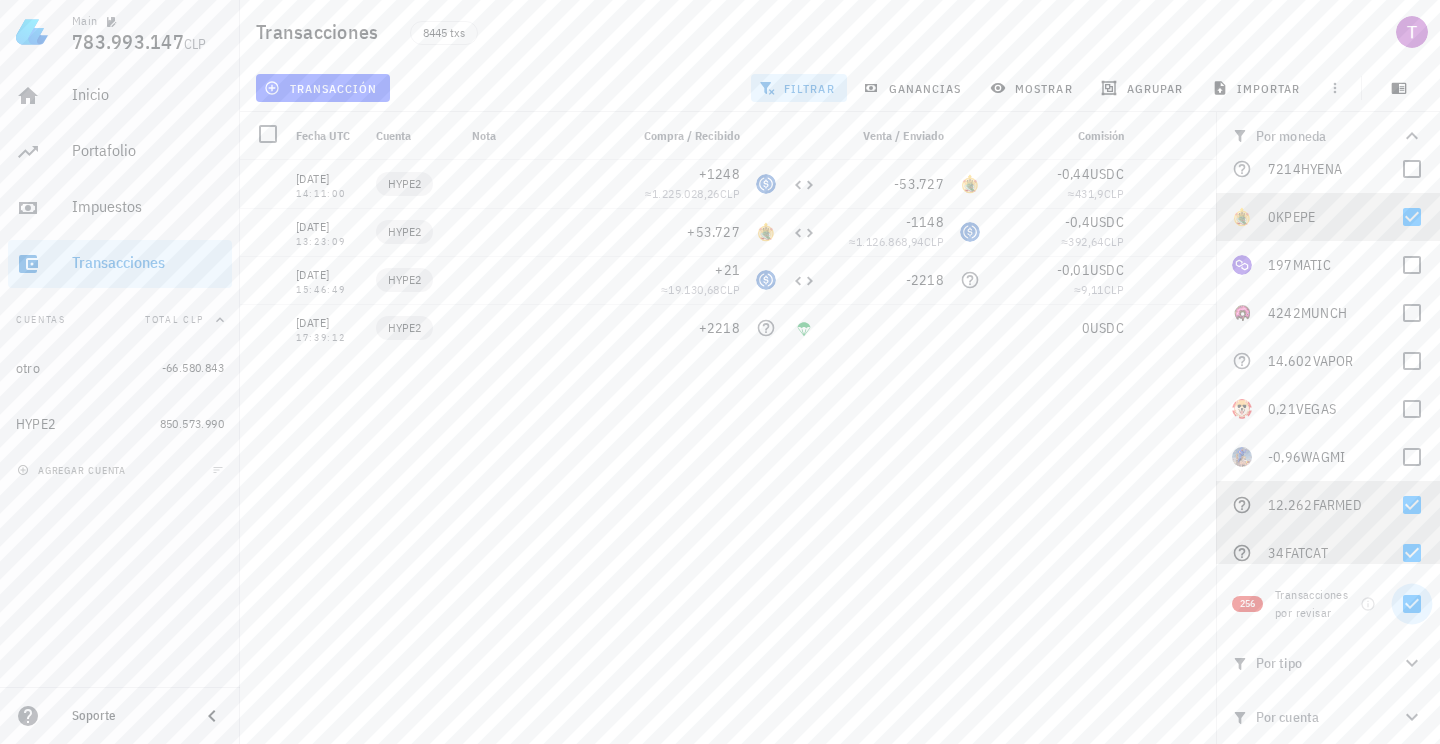 checkbox on "true" 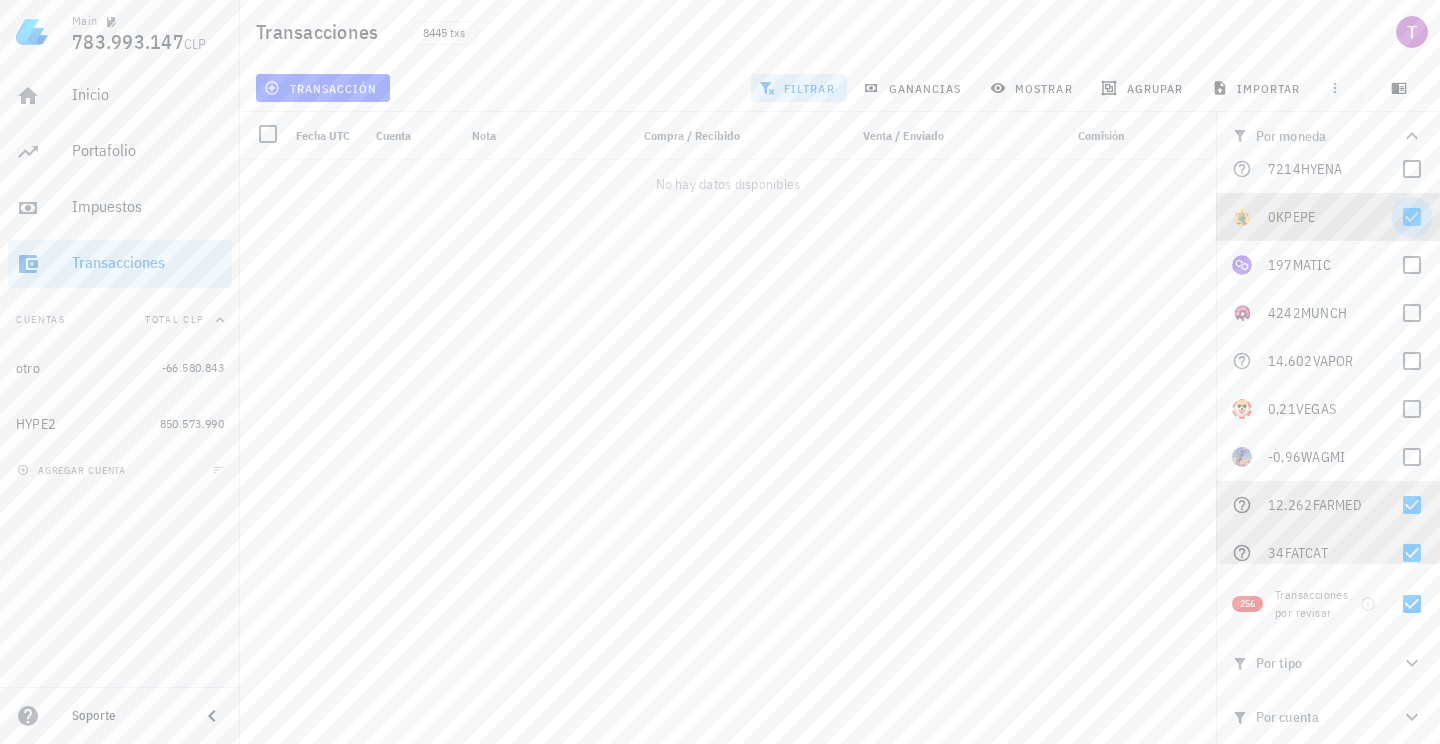 click at bounding box center (1412, 217) 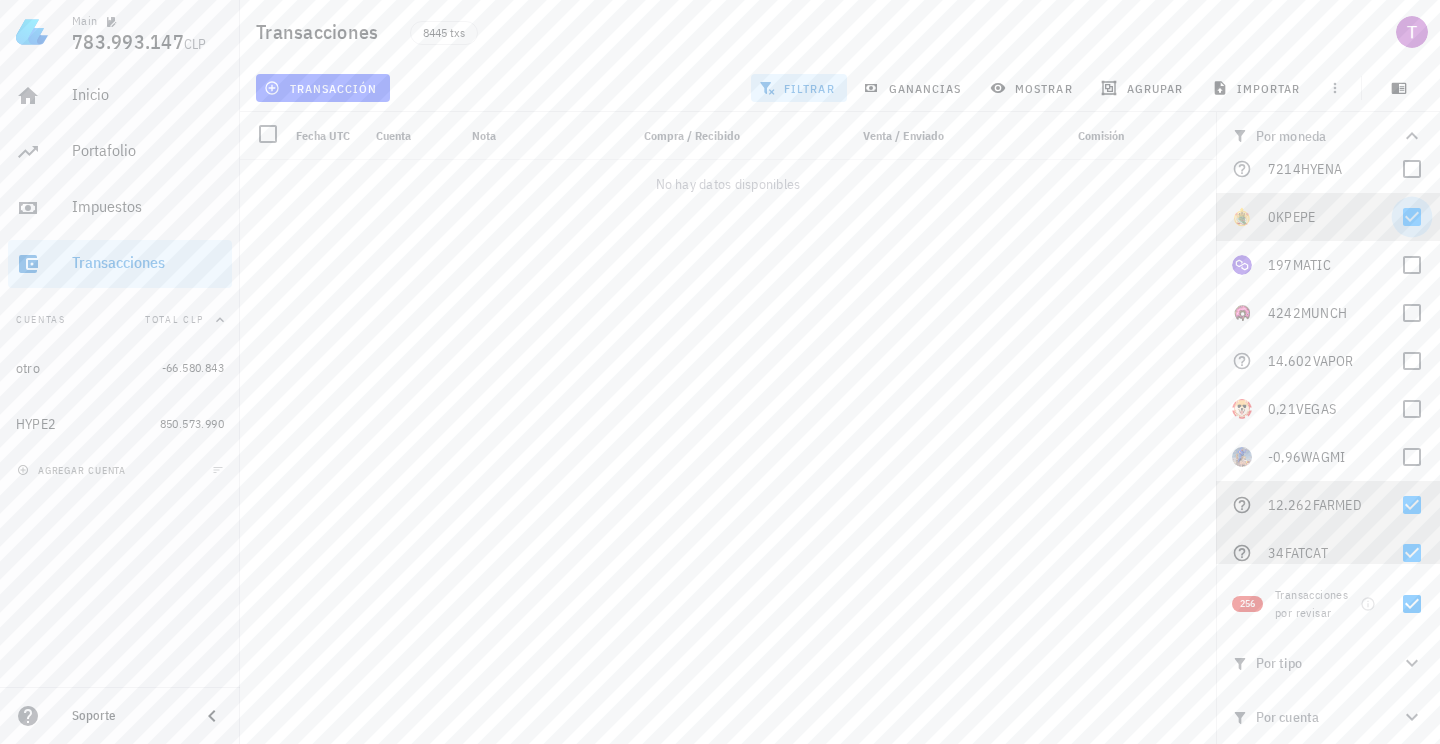checkbox on "false" 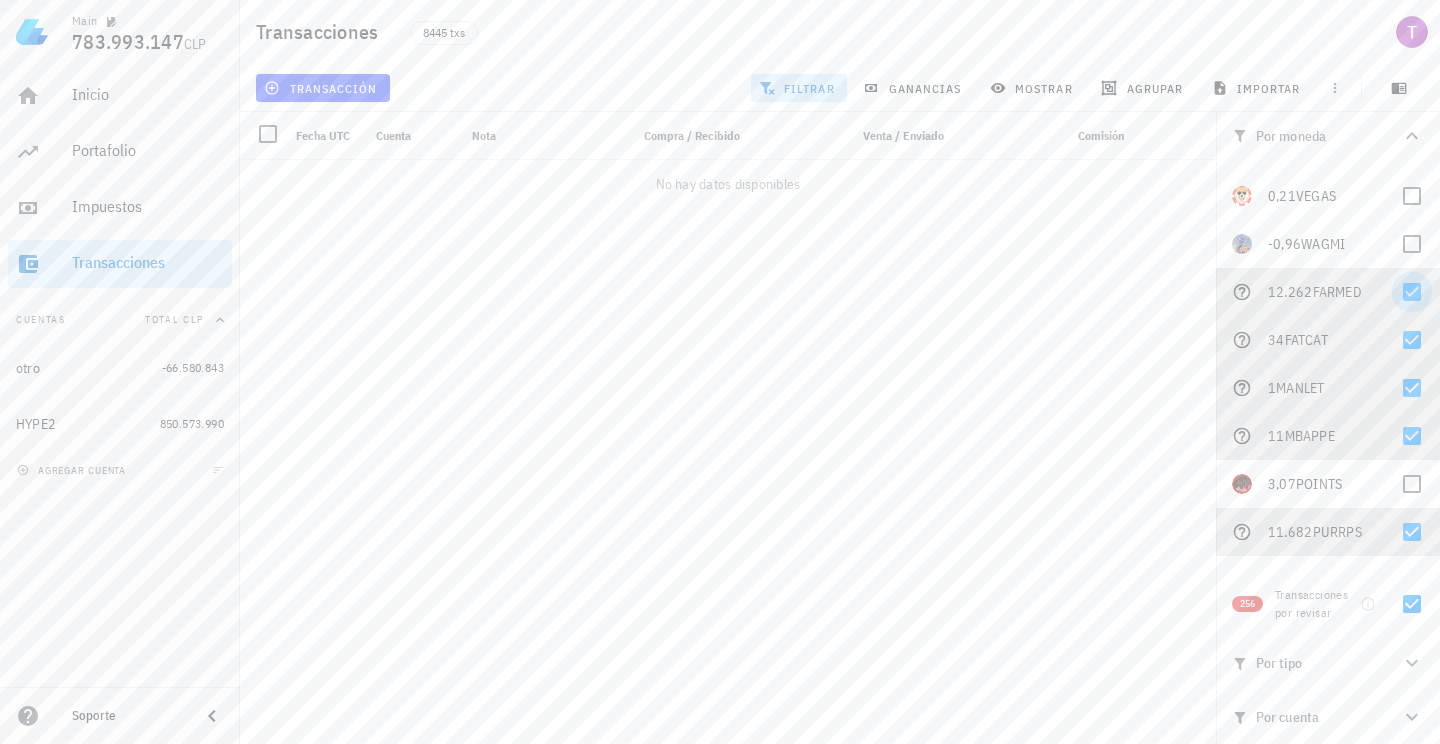 scroll, scrollTop: 4260, scrollLeft: 0, axis: vertical 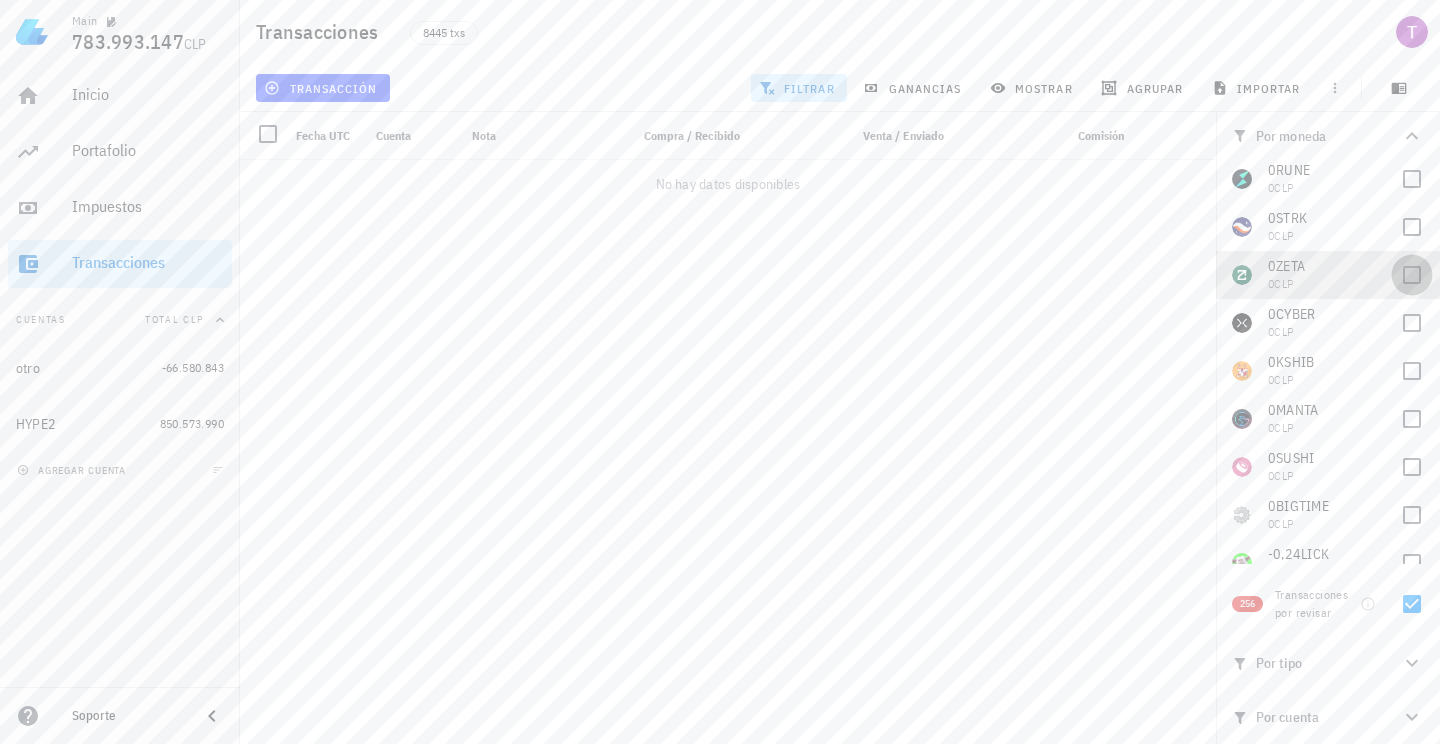 click at bounding box center [1412, 275] 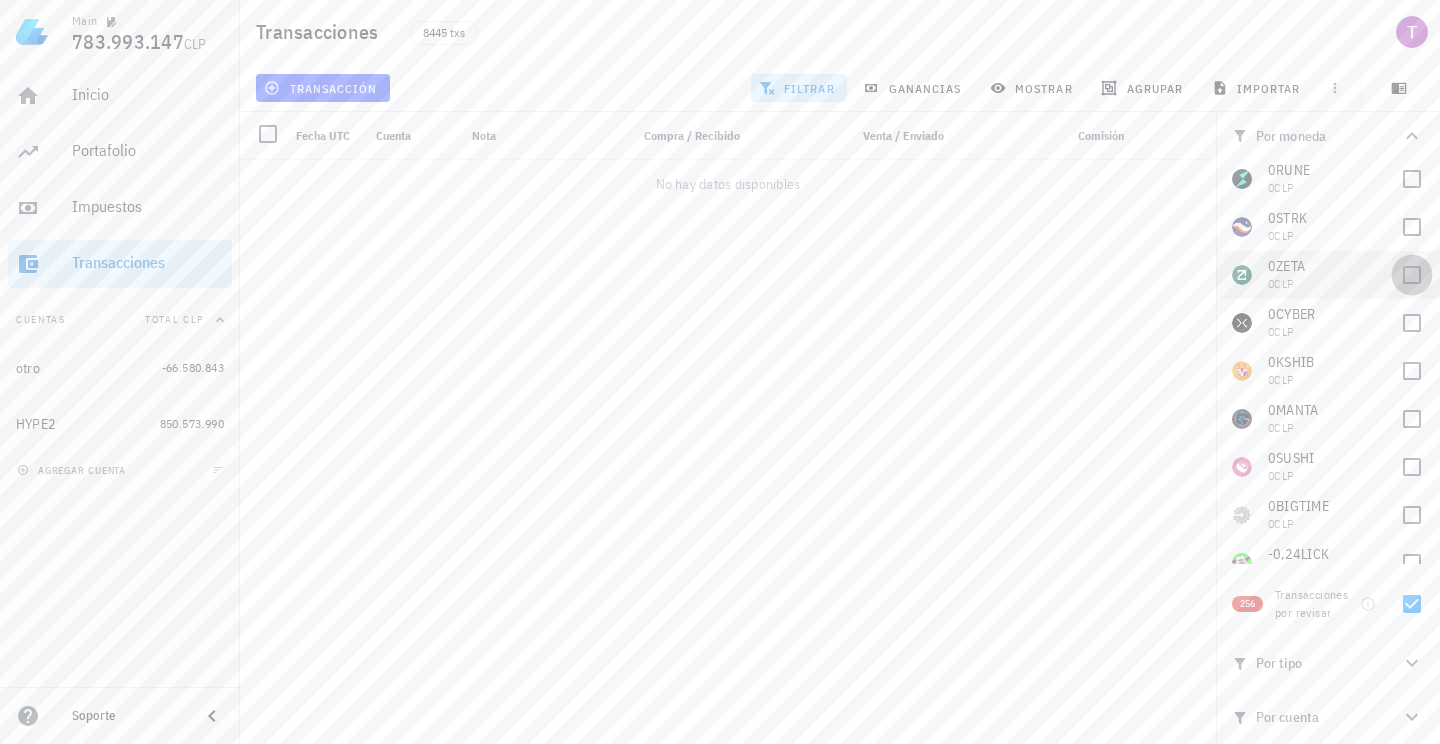 checkbox on "true" 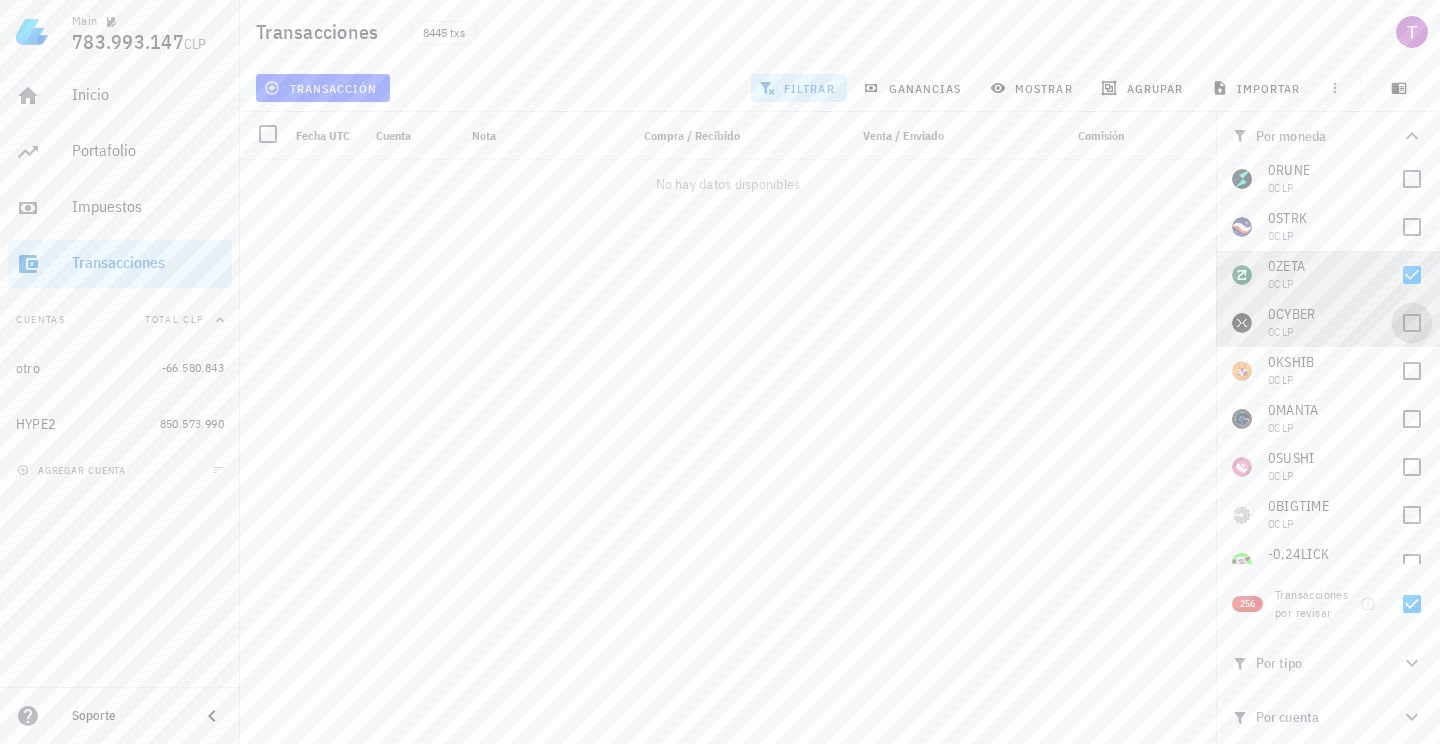 click at bounding box center [1412, 323] 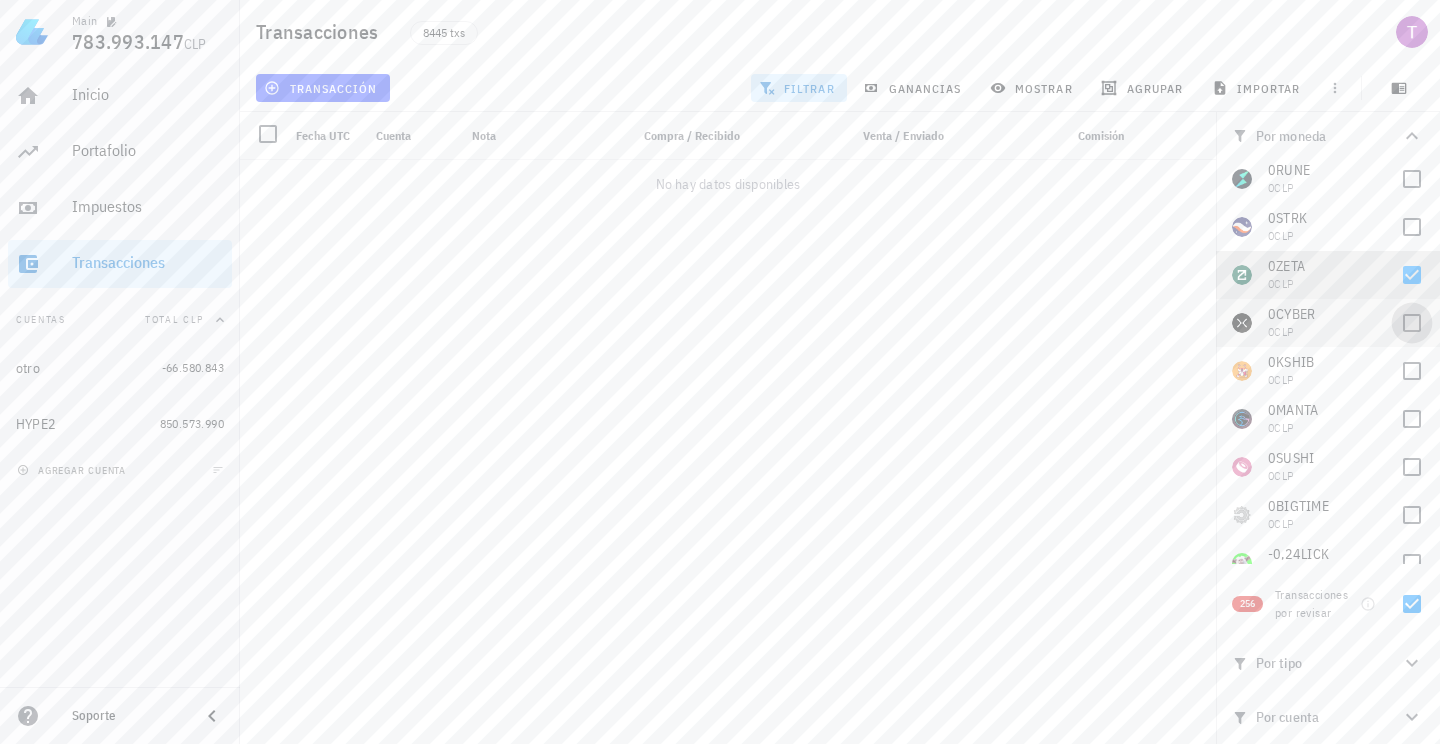checkbox on "true" 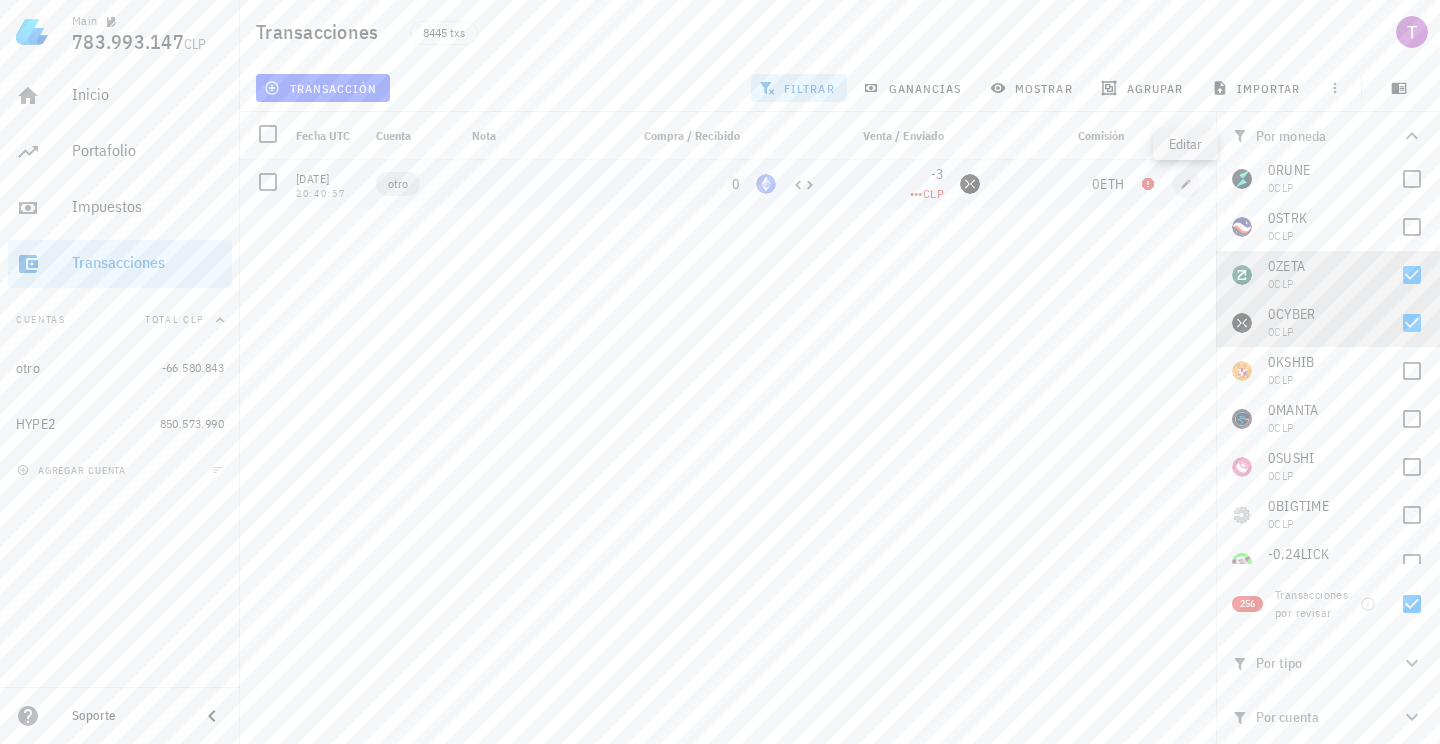 click 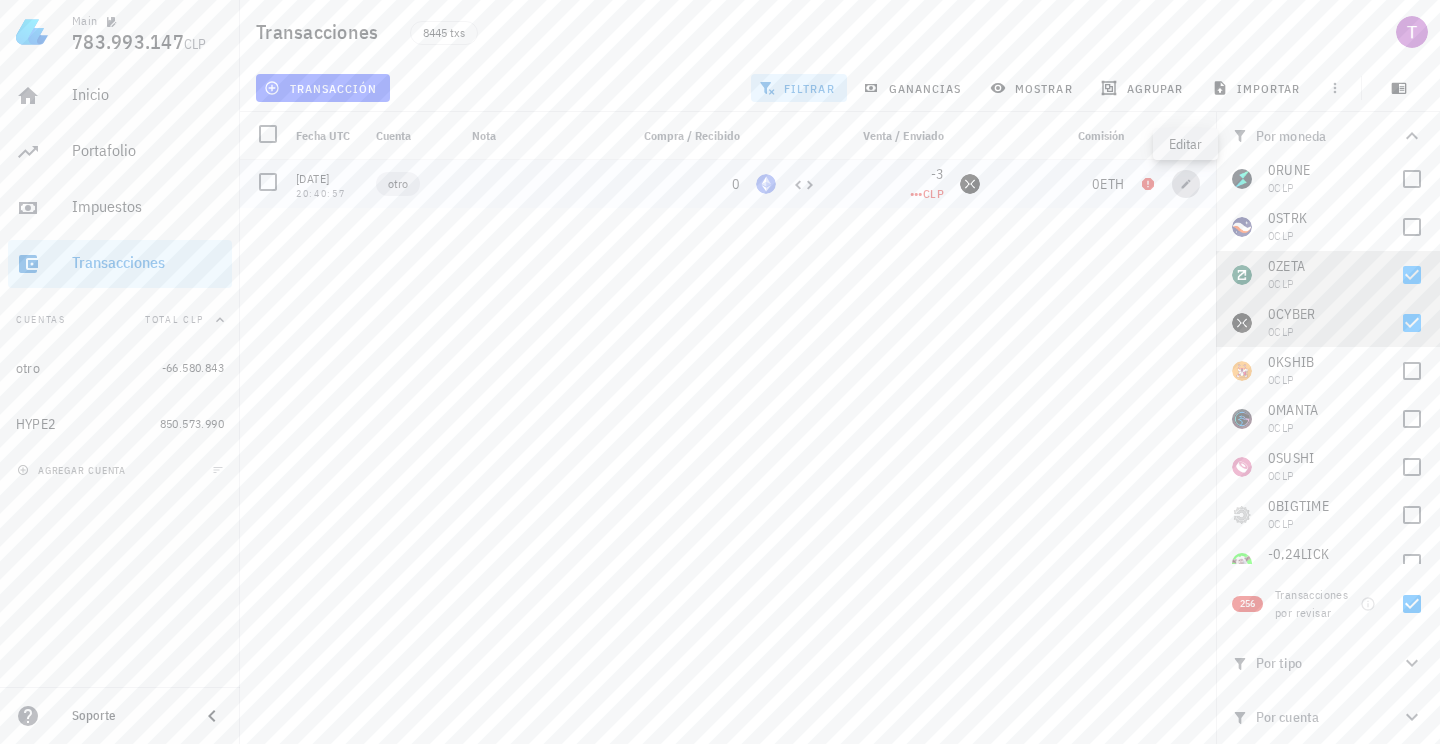type on "[DATE]" 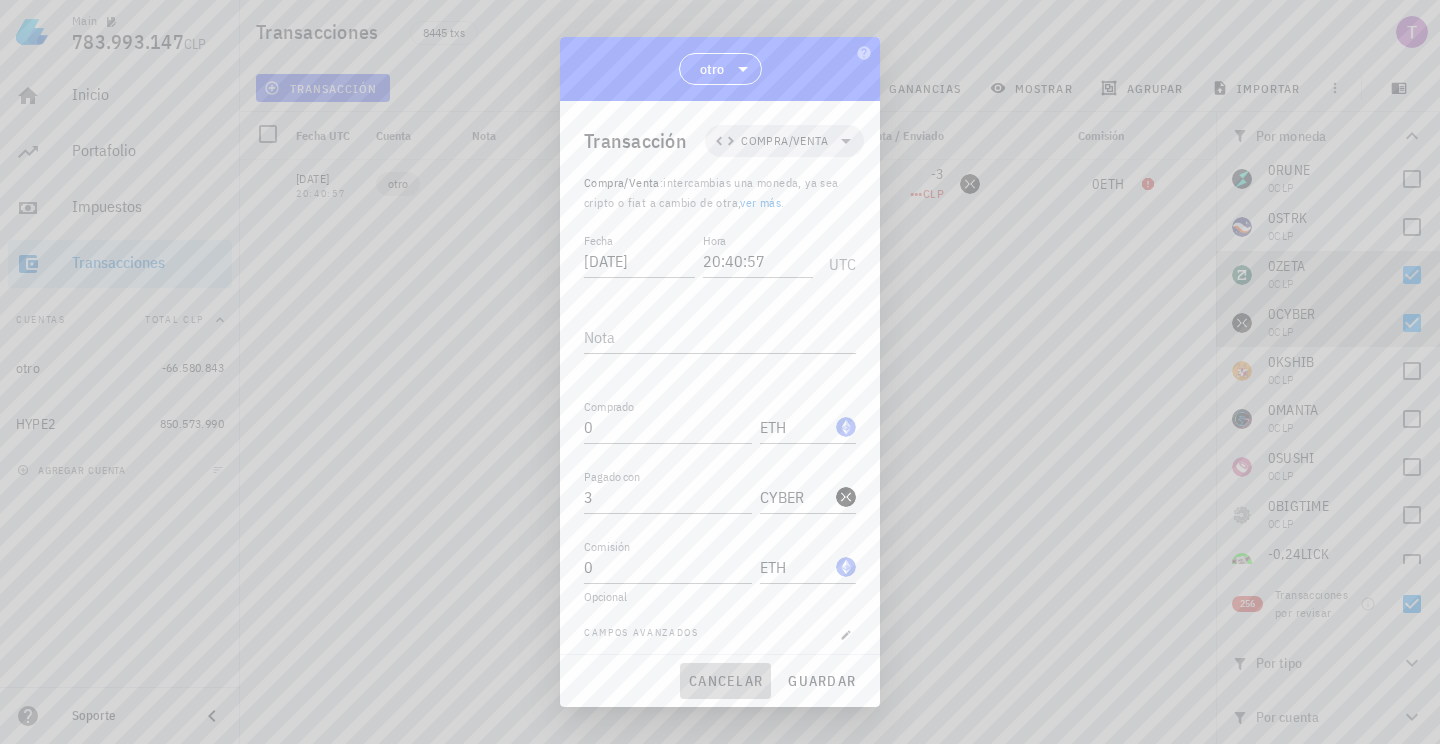 click on "cancelar" at bounding box center [725, 681] 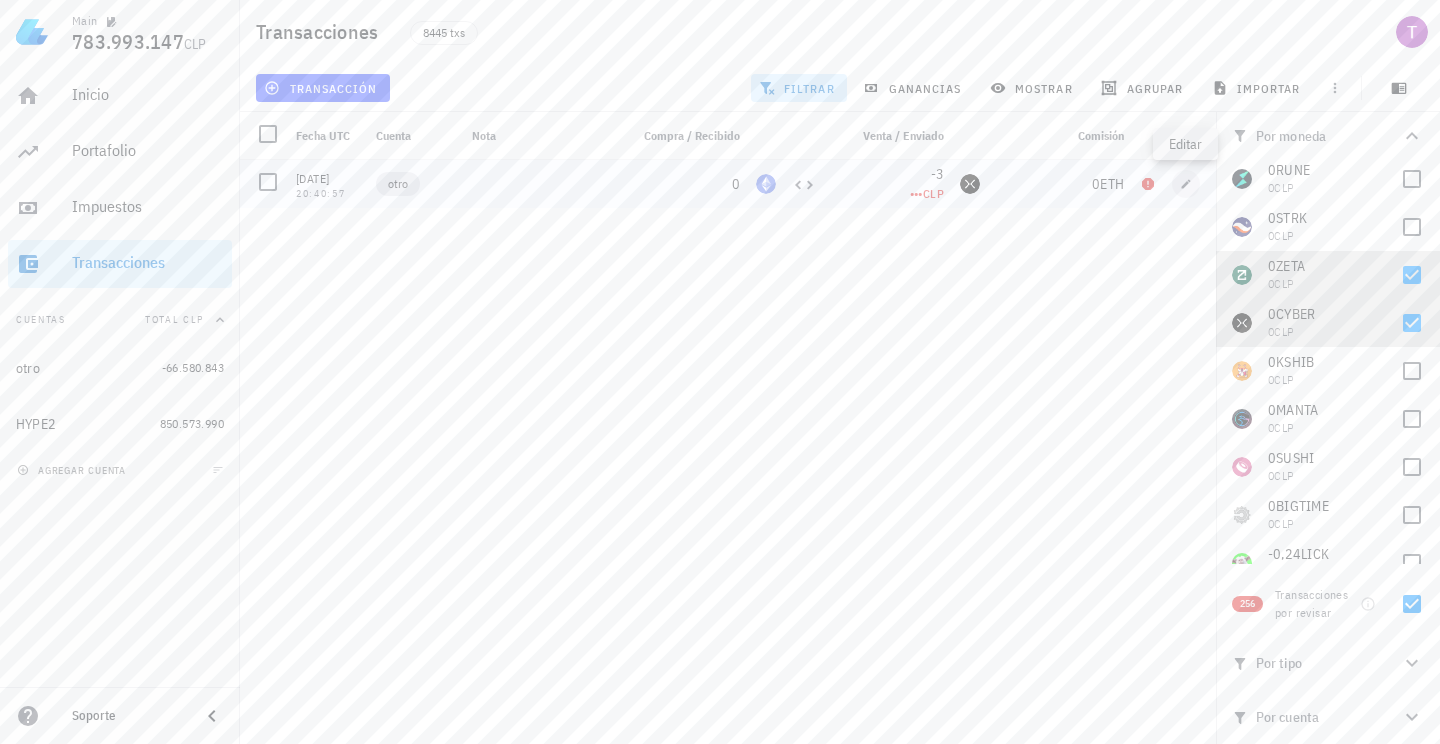 click 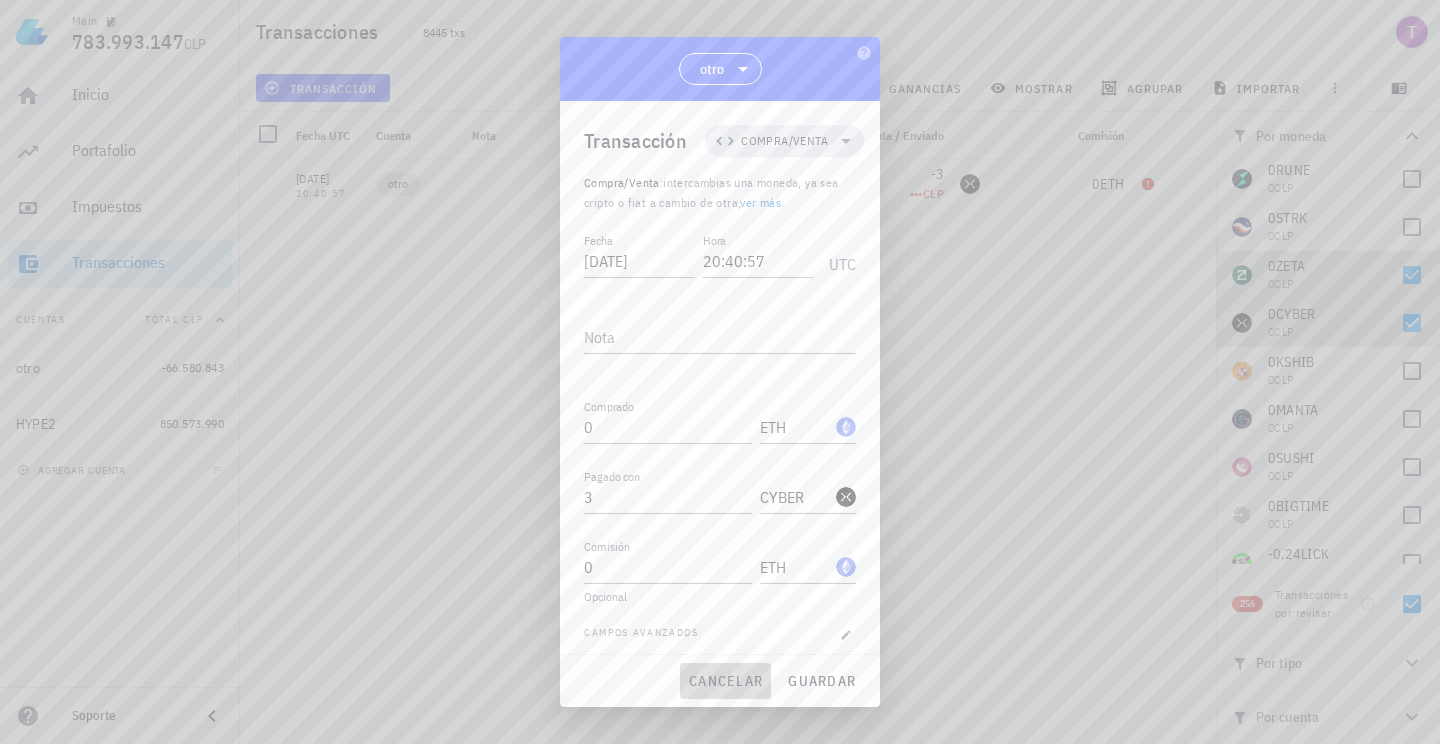click on "cancelar" at bounding box center (725, 681) 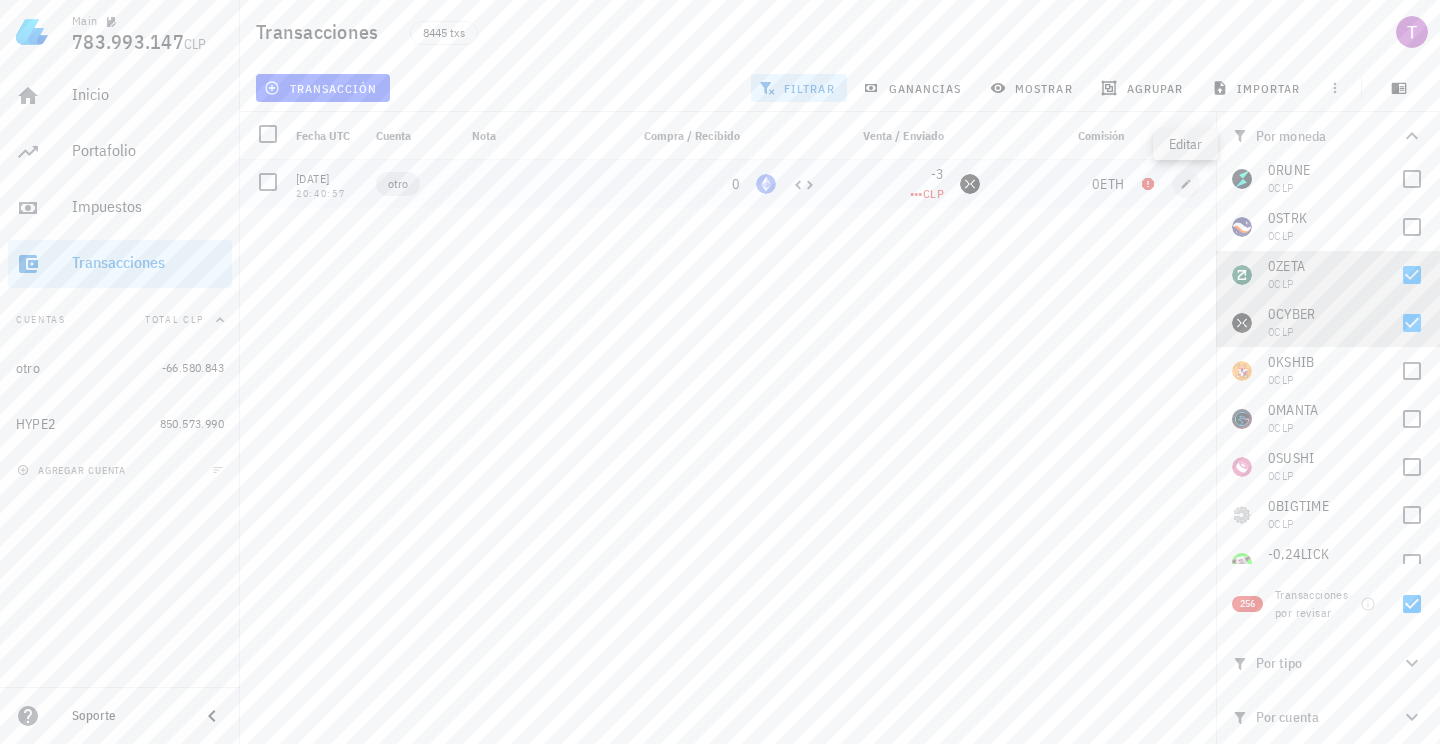 click 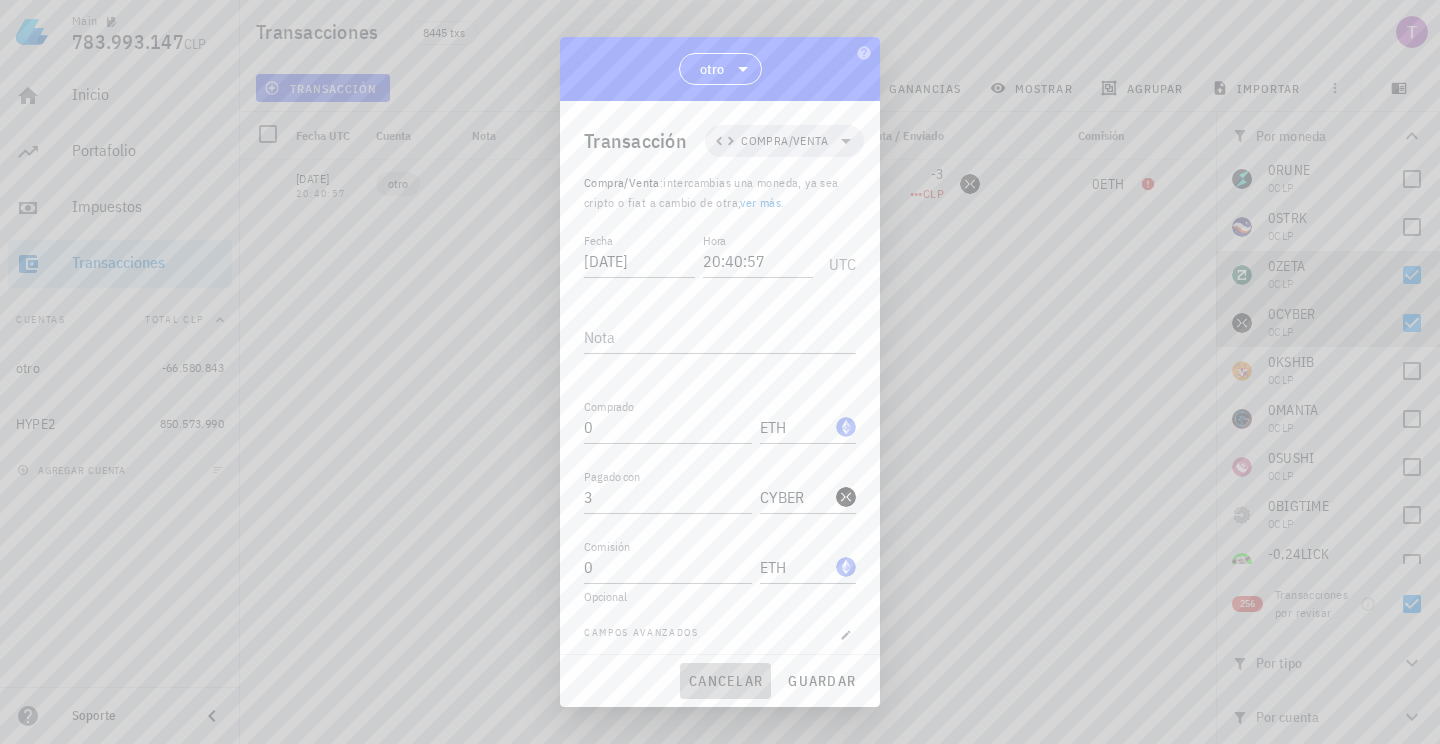 click on "cancelar" at bounding box center (725, 681) 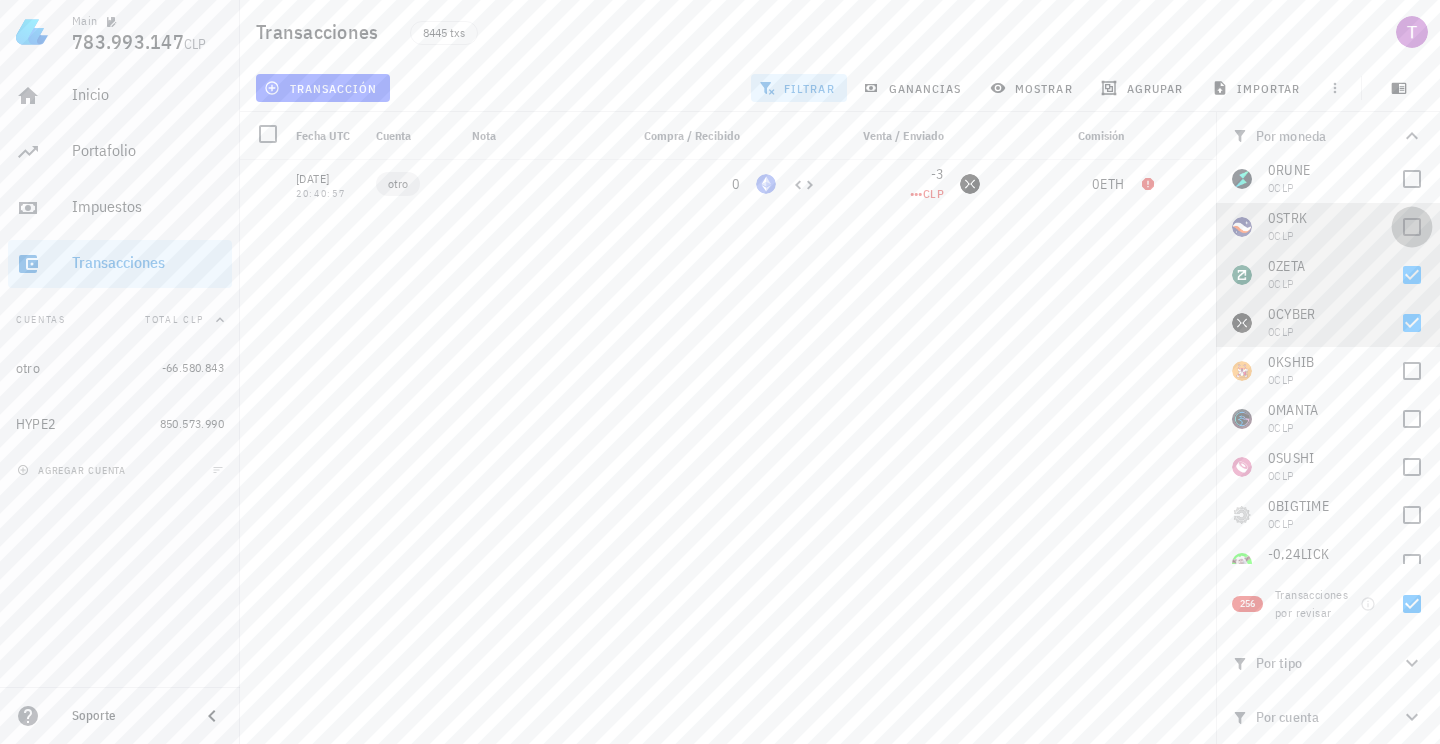 click at bounding box center [1412, 227] 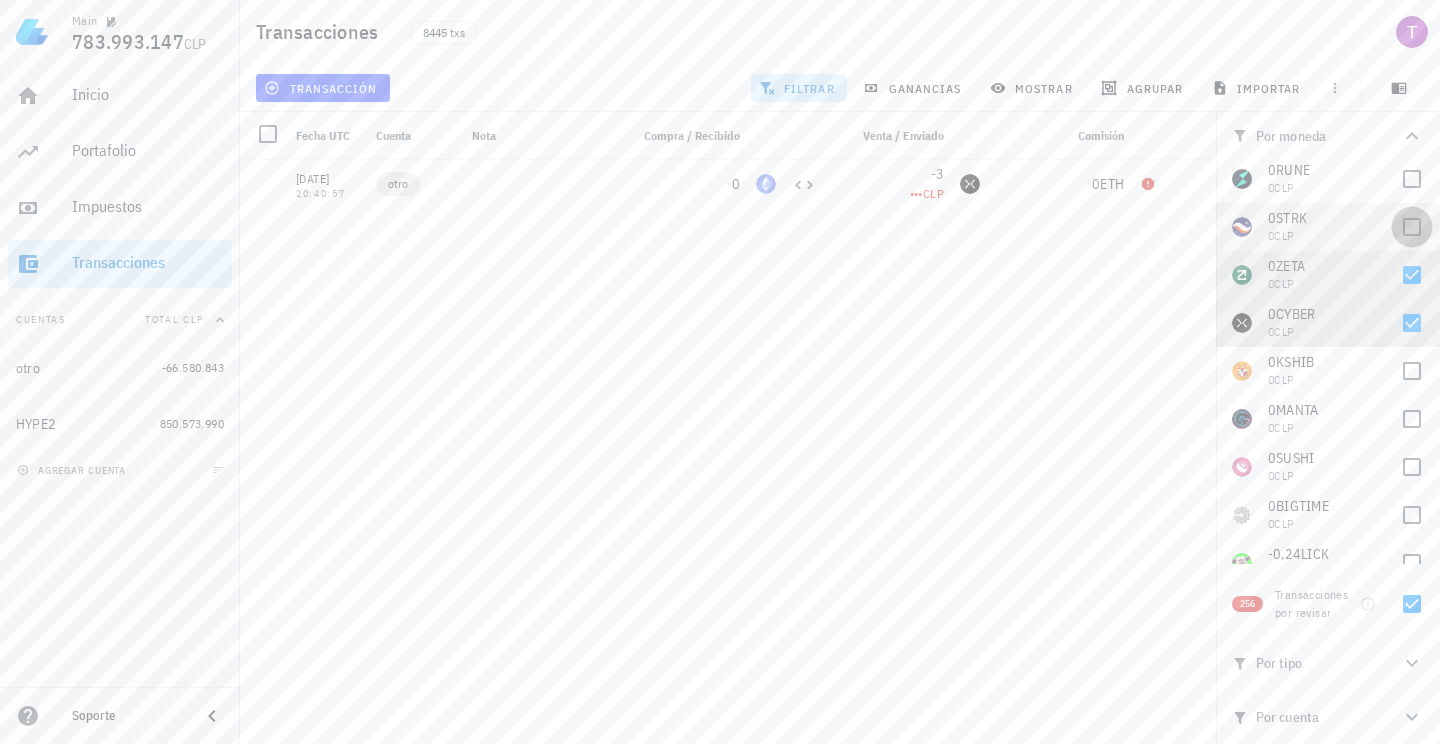 checkbox on "true" 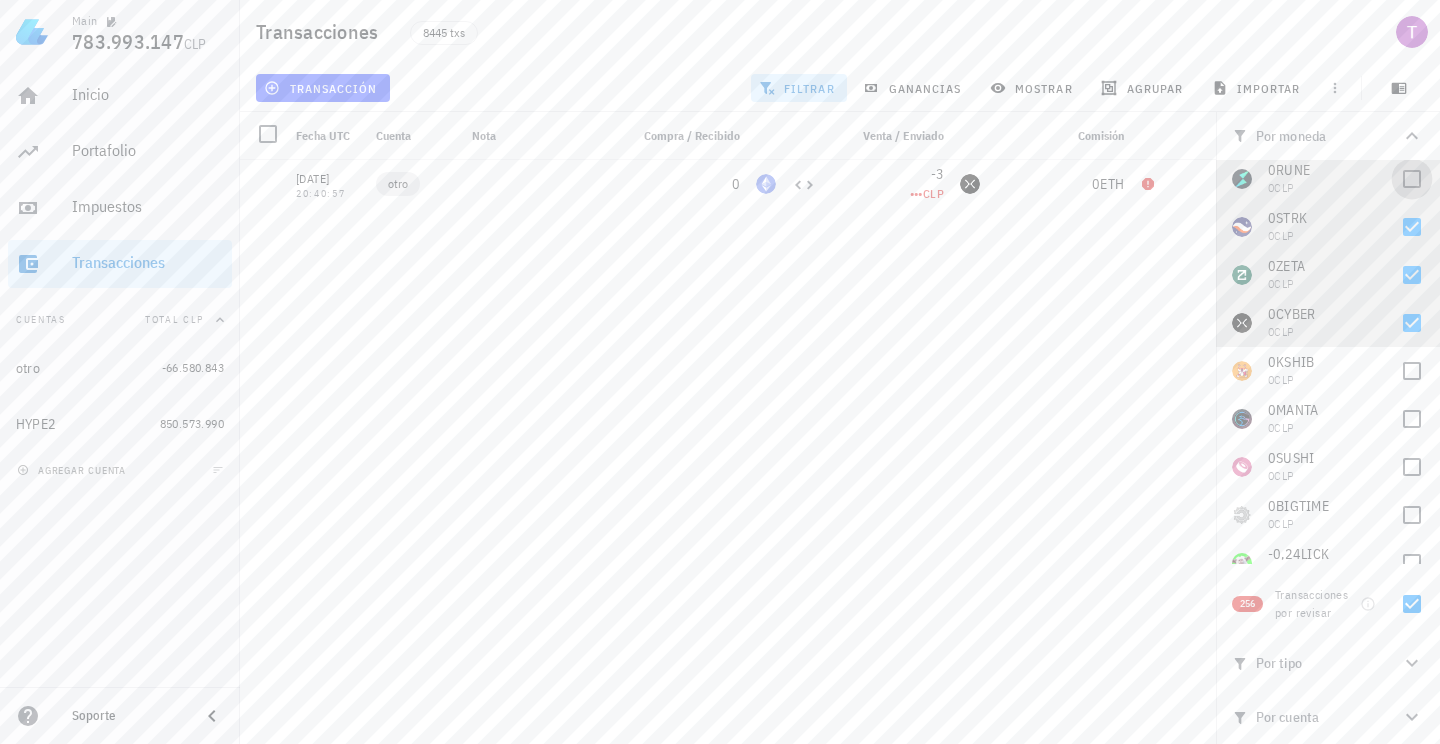 click at bounding box center (1412, 179) 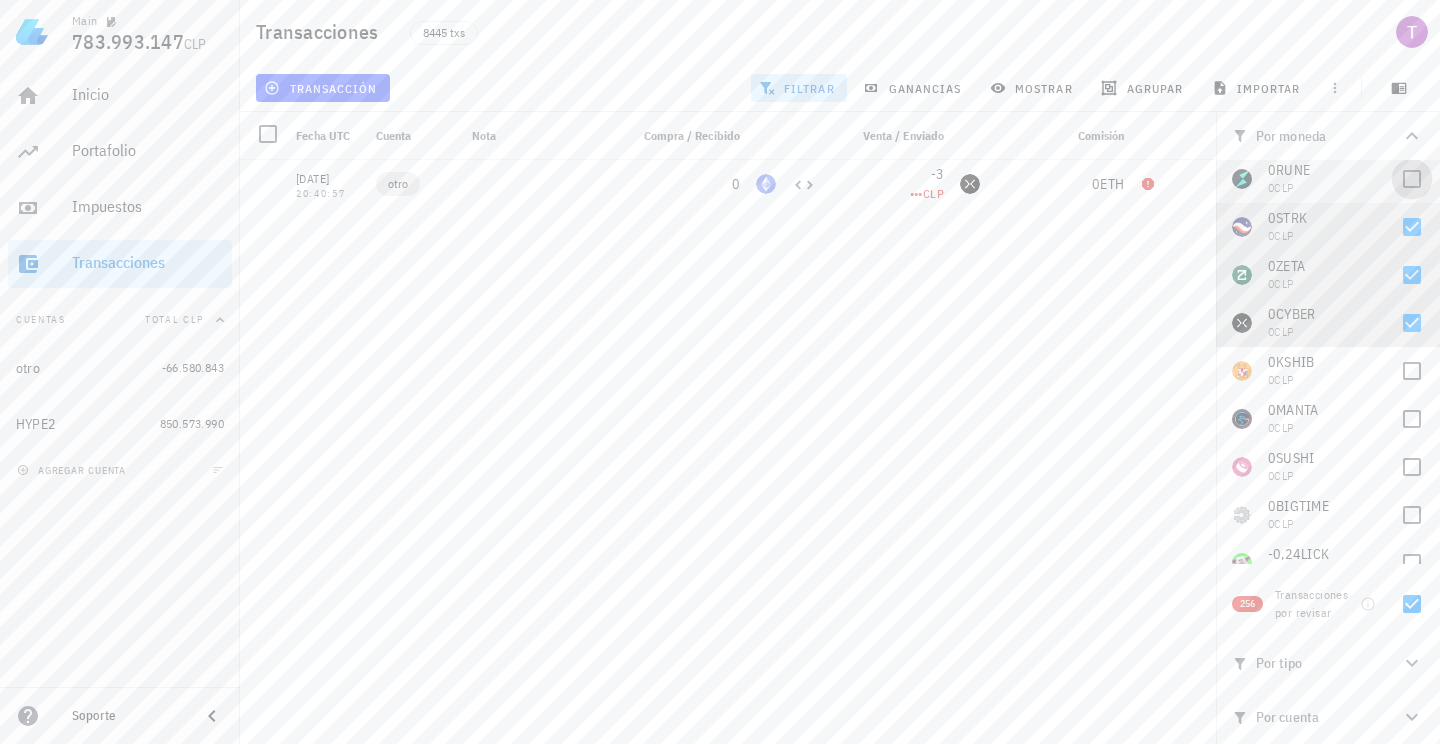 checkbox on "true" 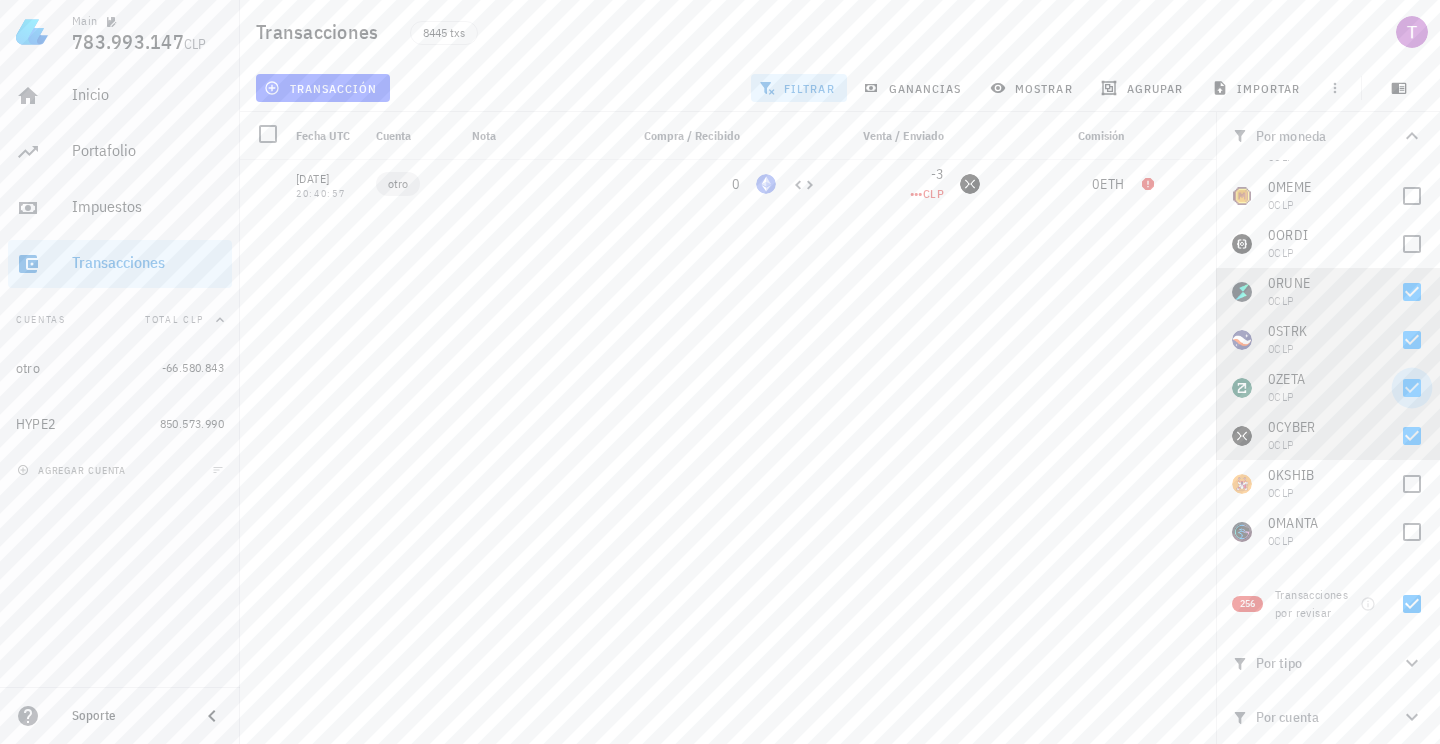 scroll, scrollTop: 2608, scrollLeft: 0, axis: vertical 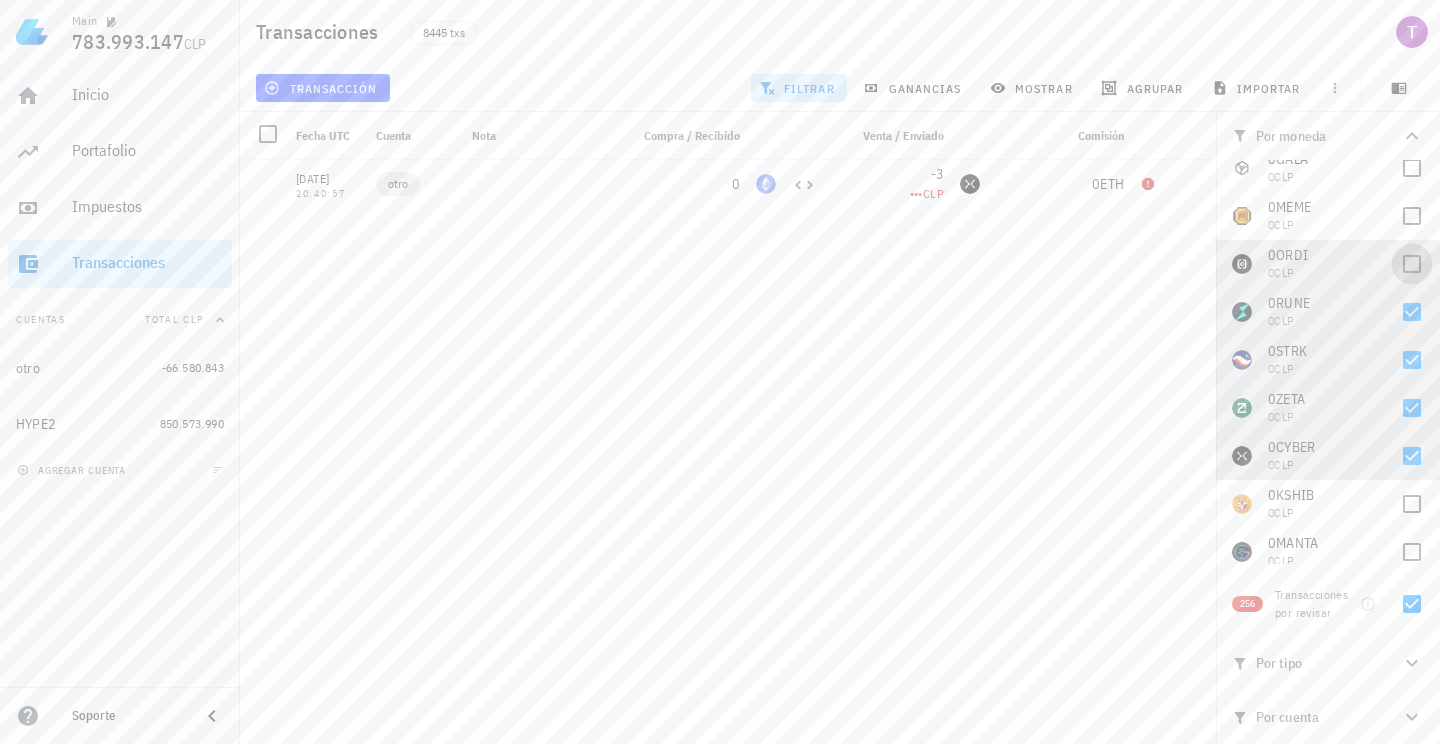 click at bounding box center [1412, 264] 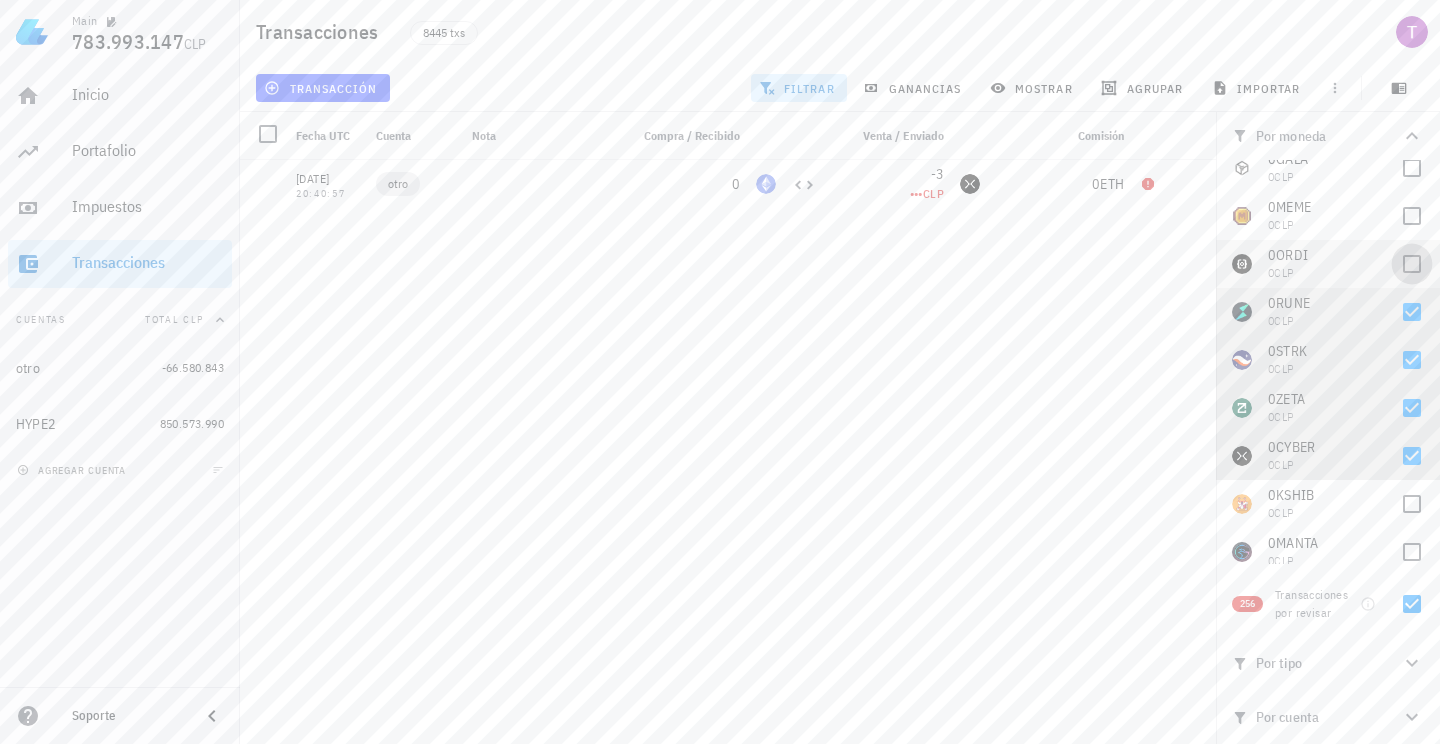 checkbox on "true" 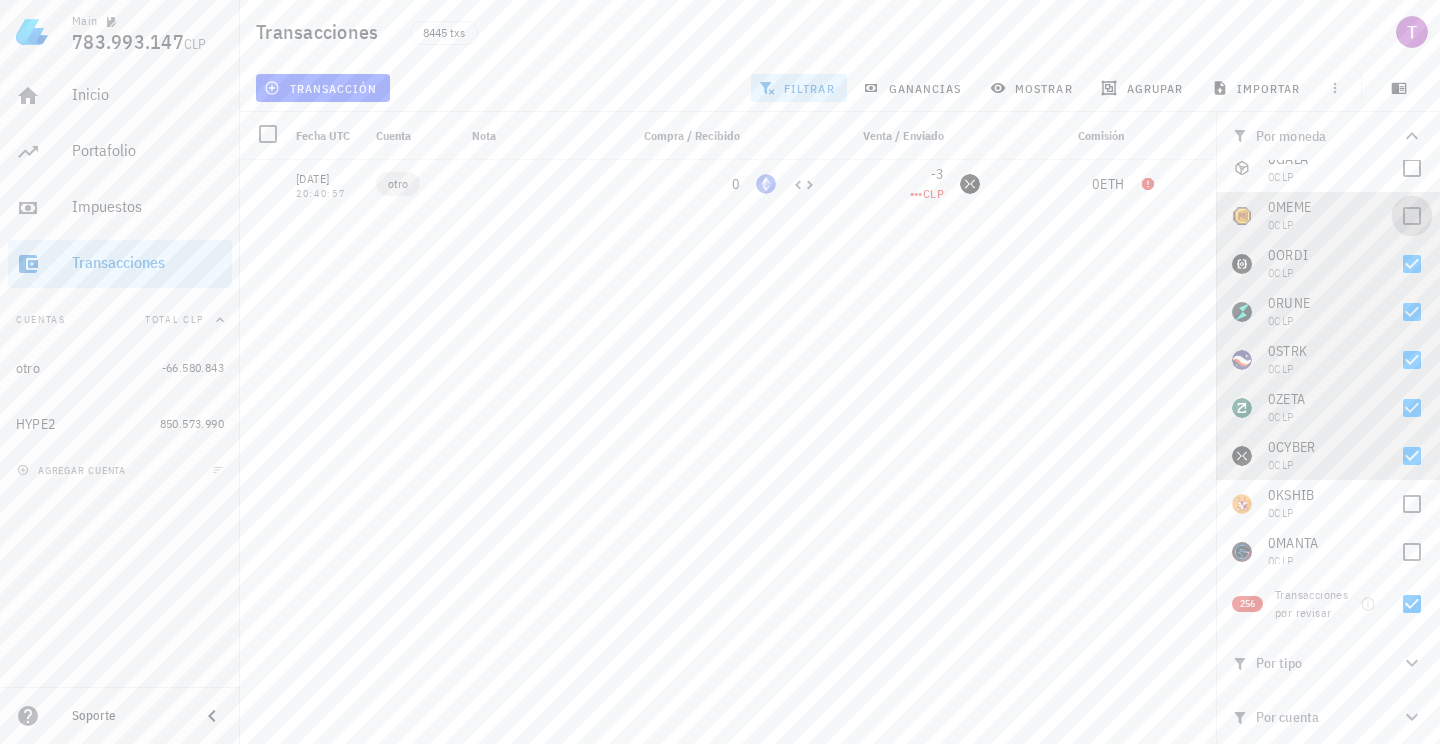click at bounding box center [1412, 216] 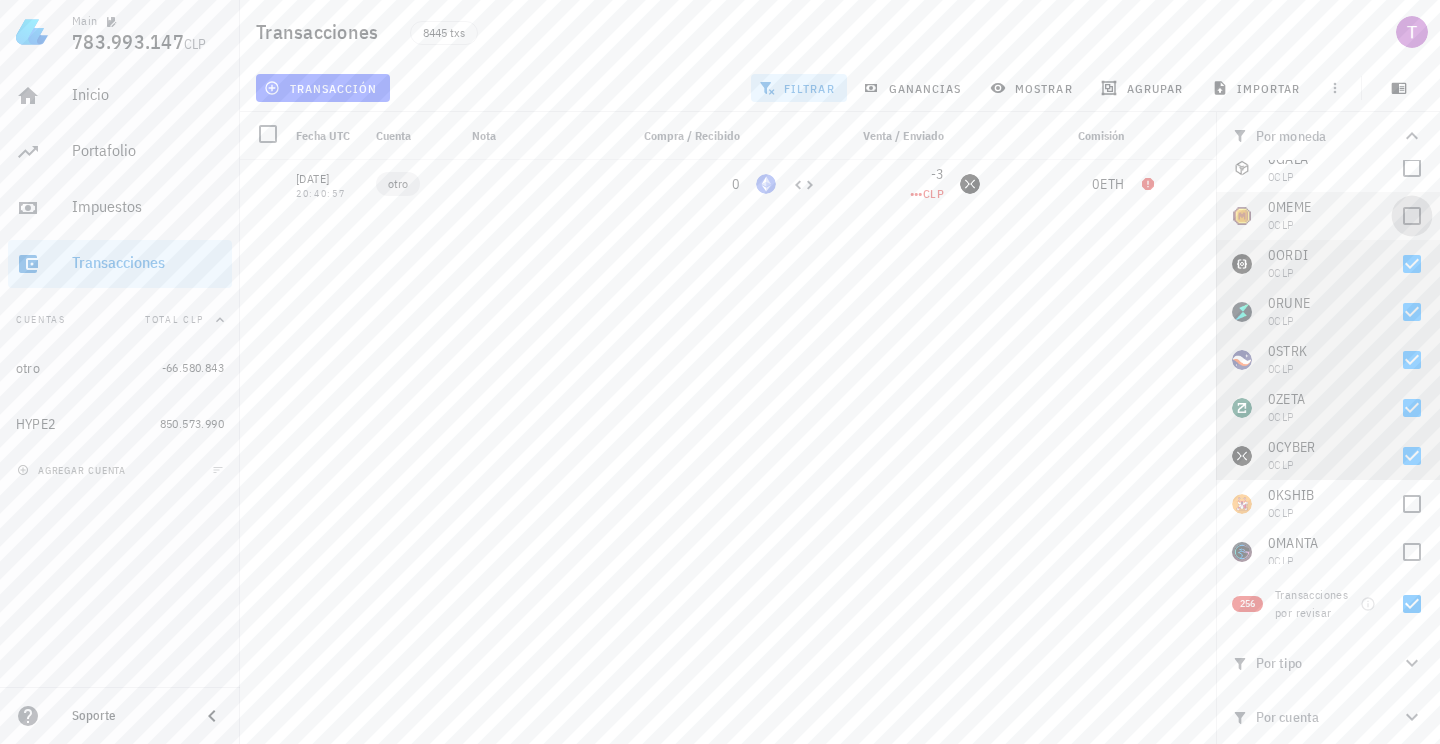 checkbox on "true" 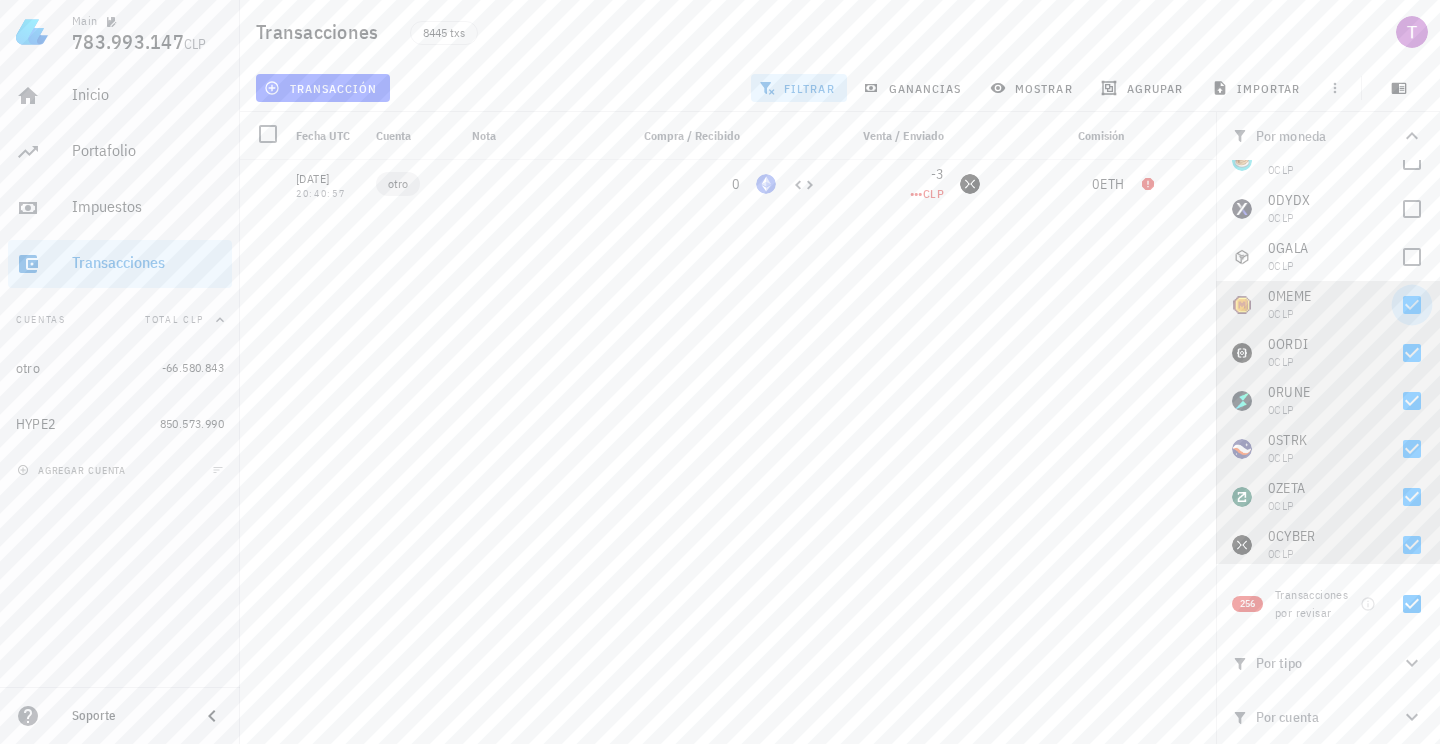 scroll, scrollTop: 2511, scrollLeft: 0, axis: vertical 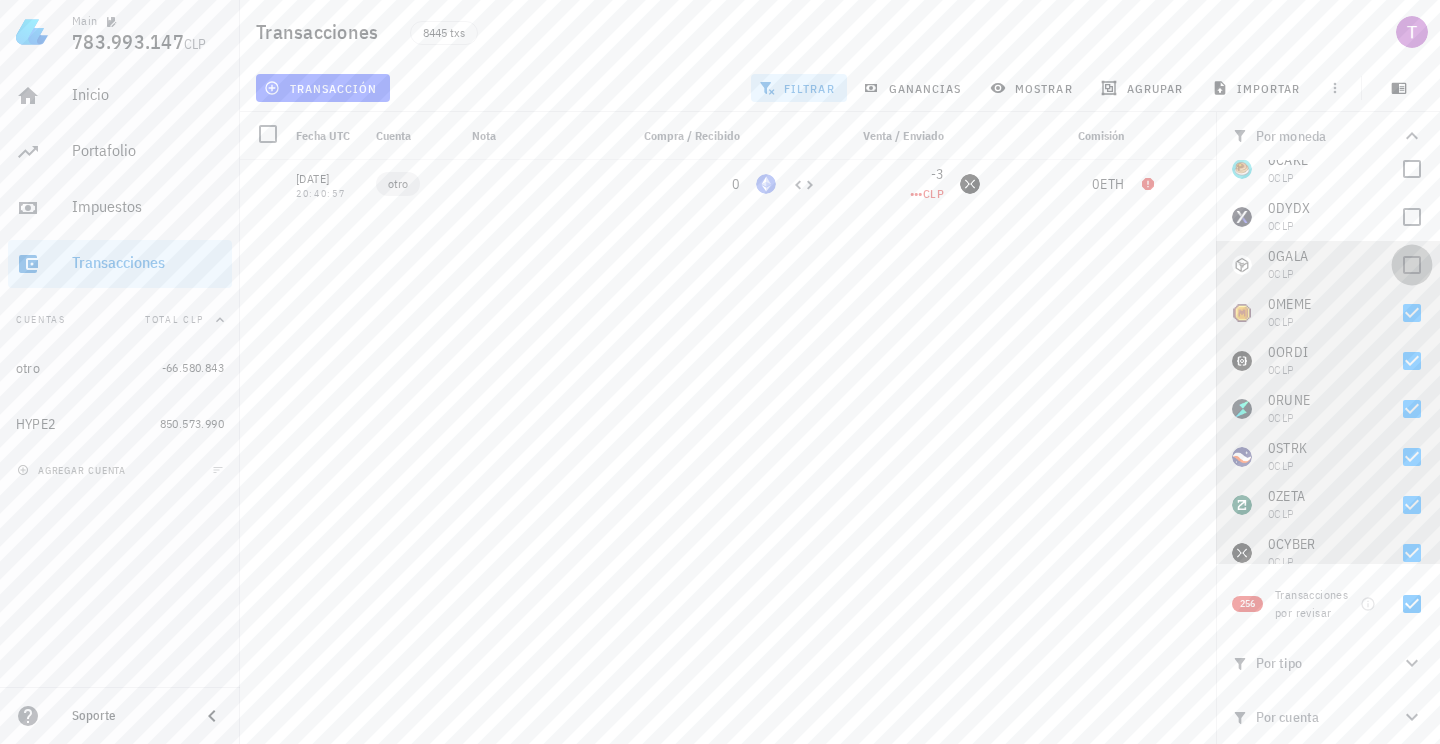 click at bounding box center [1412, 265] 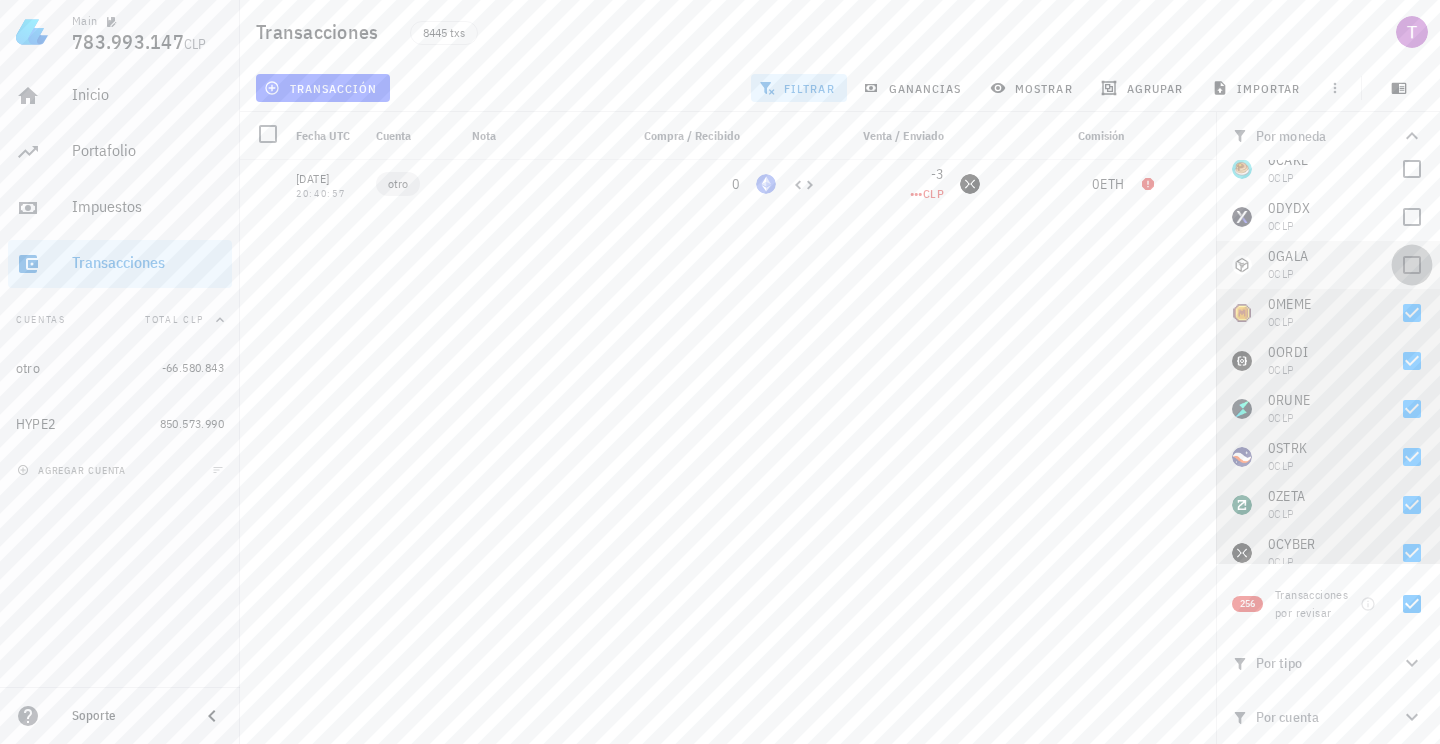 checkbox on "true" 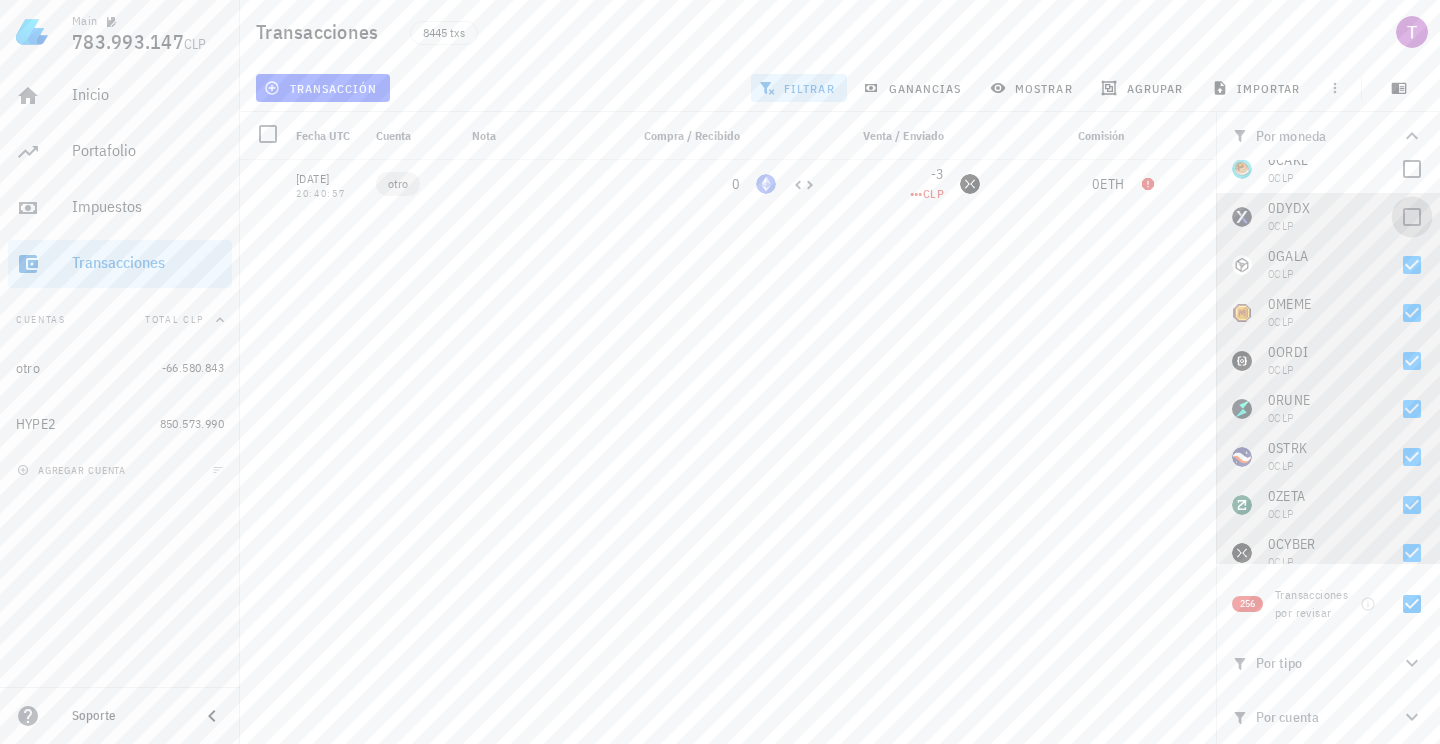 click at bounding box center (1412, 217) 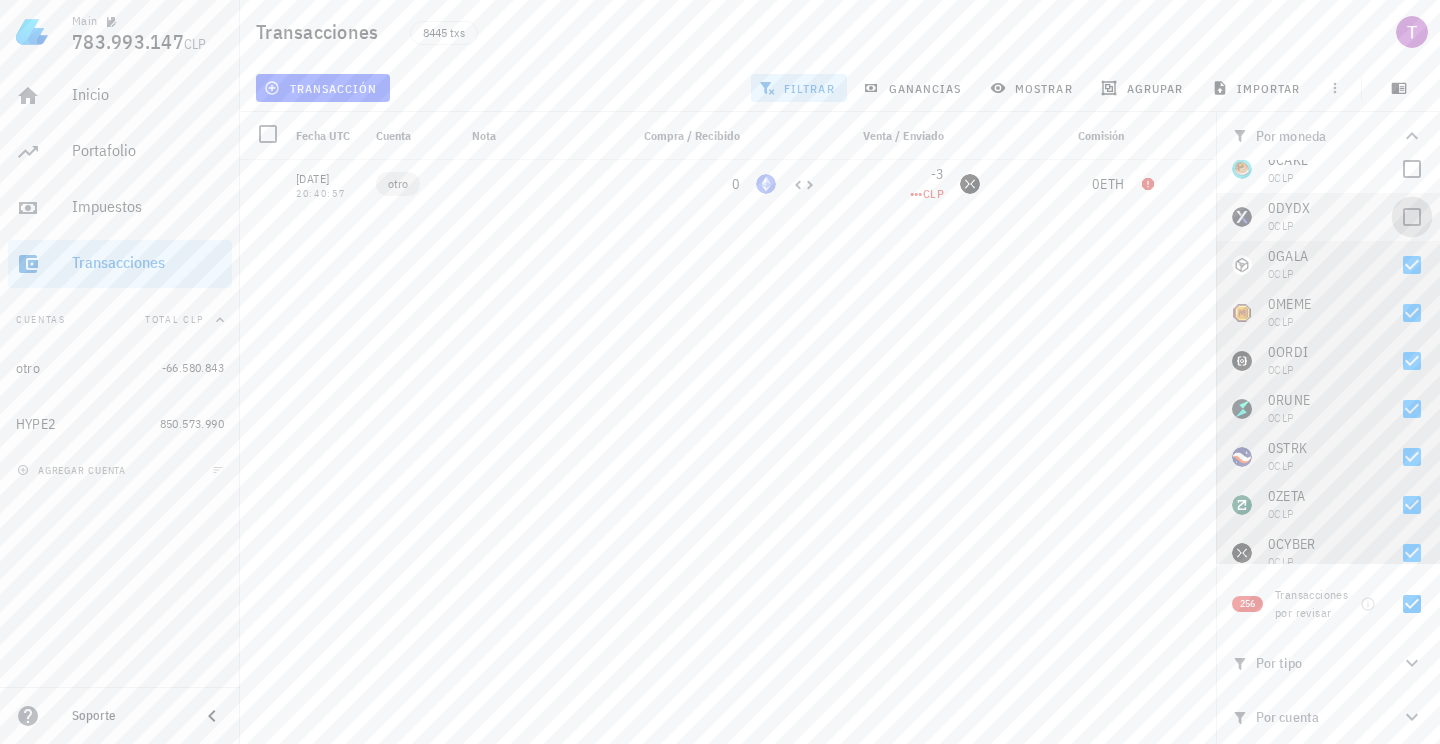 checkbox on "true" 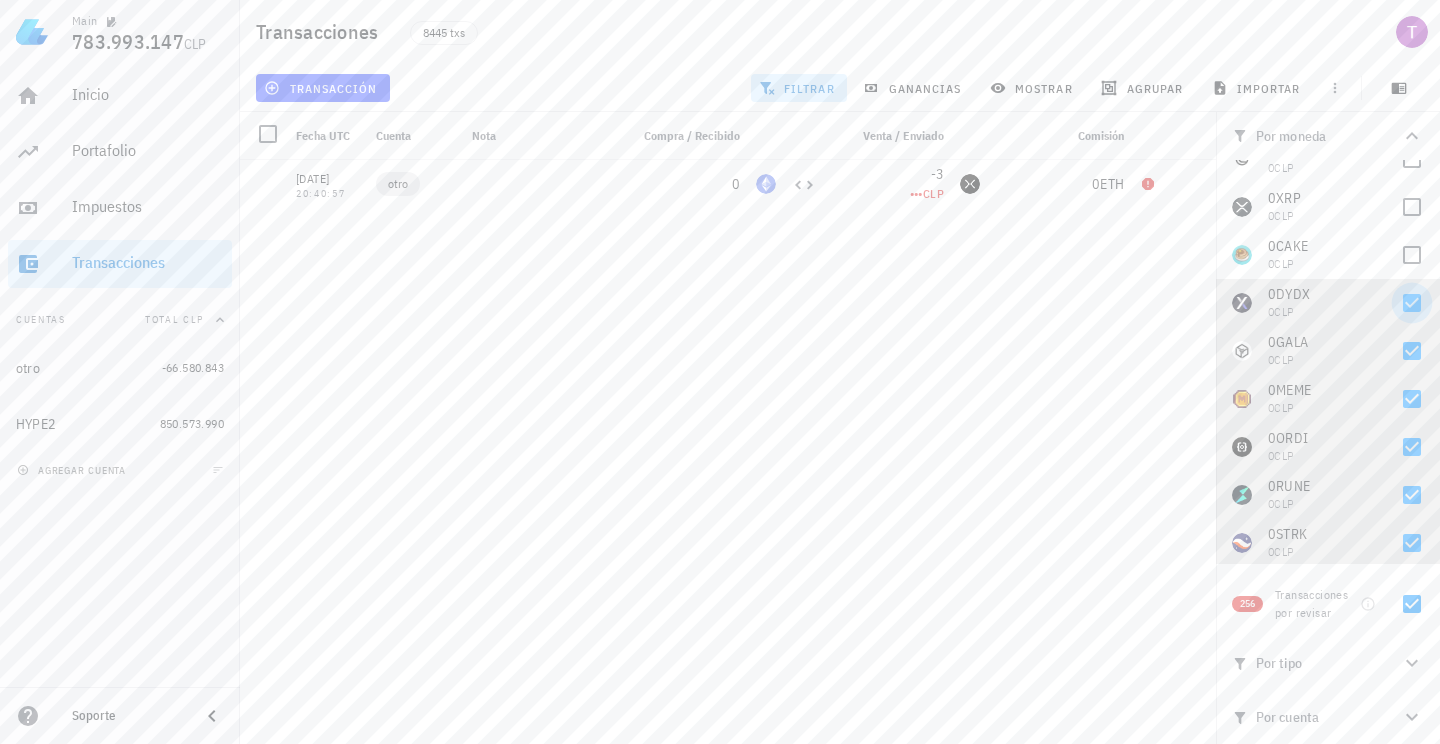 scroll, scrollTop: 2423, scrollLeft: 0, axis: vertical 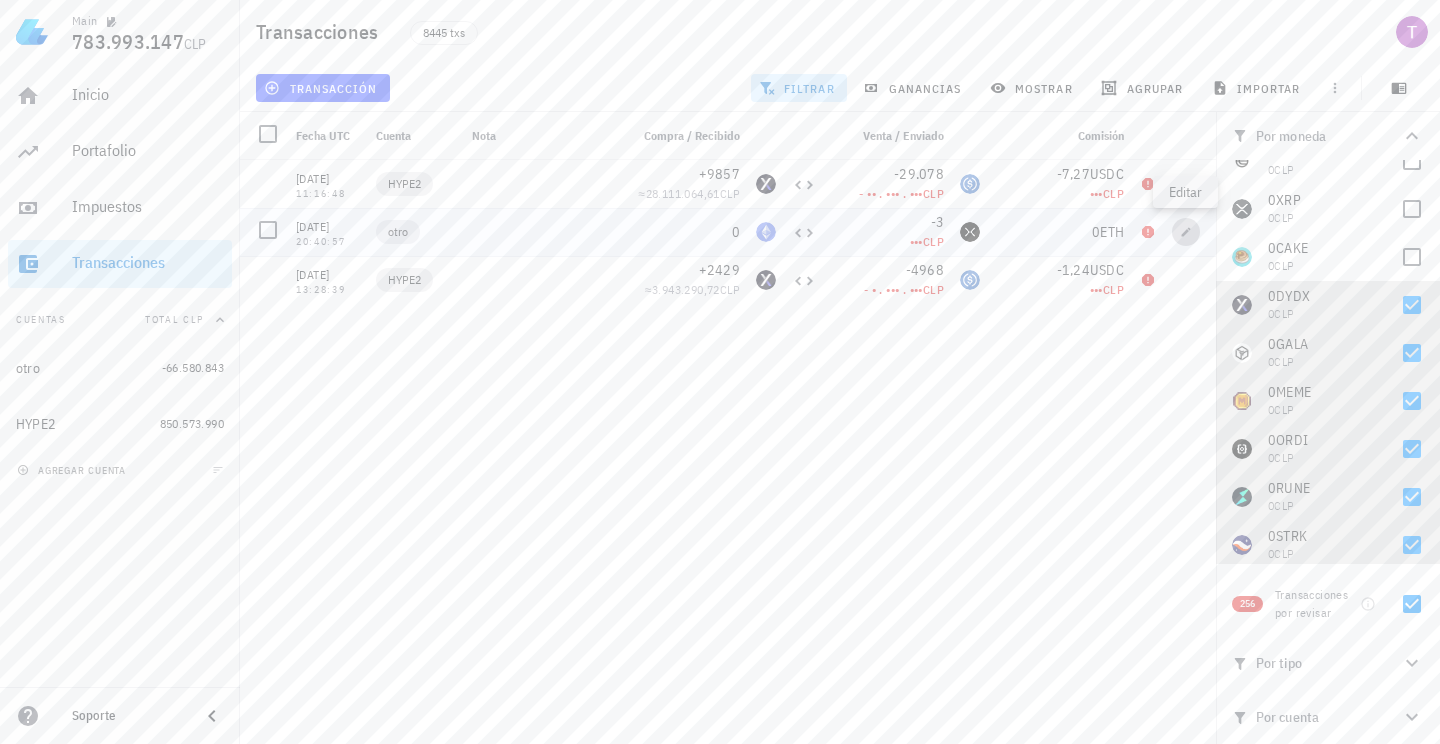 click 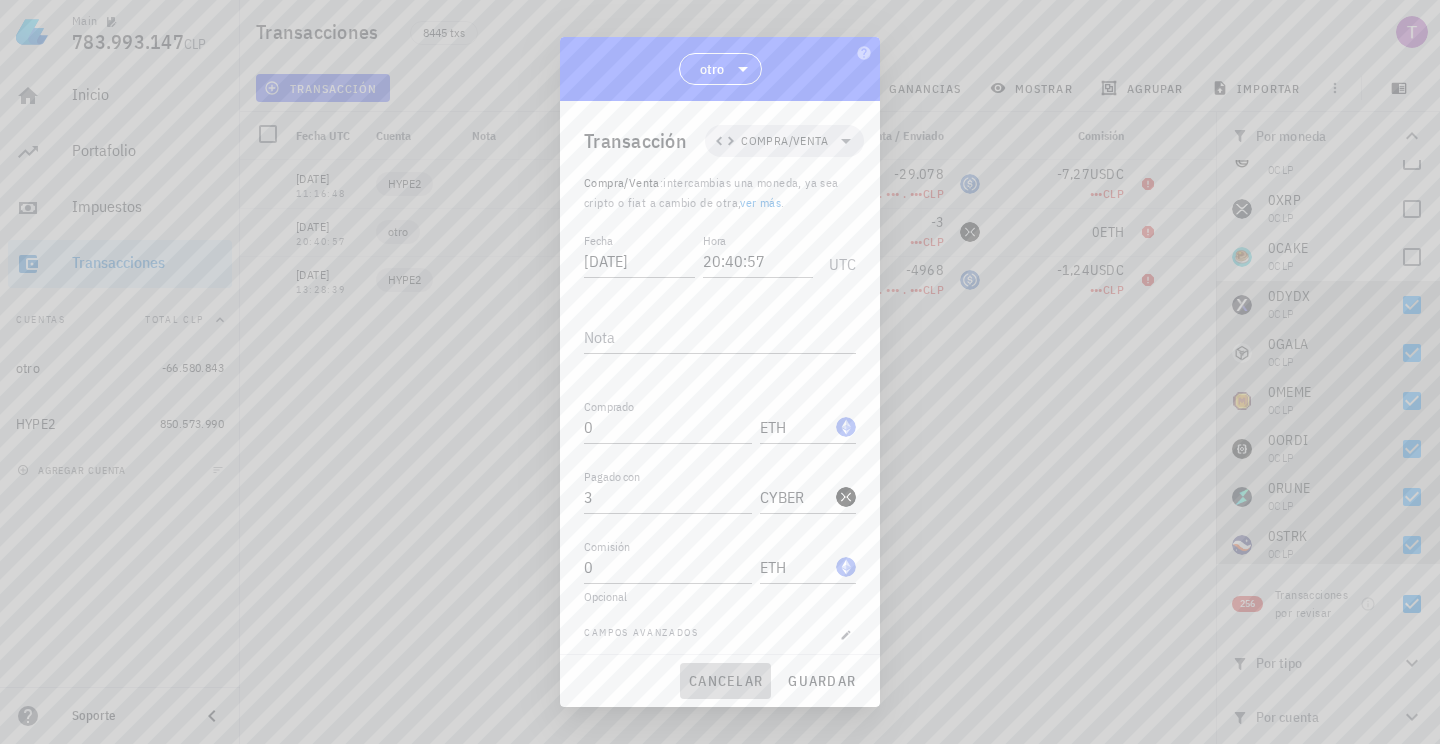 click on "cancelar" at bounding box center [725, 681] 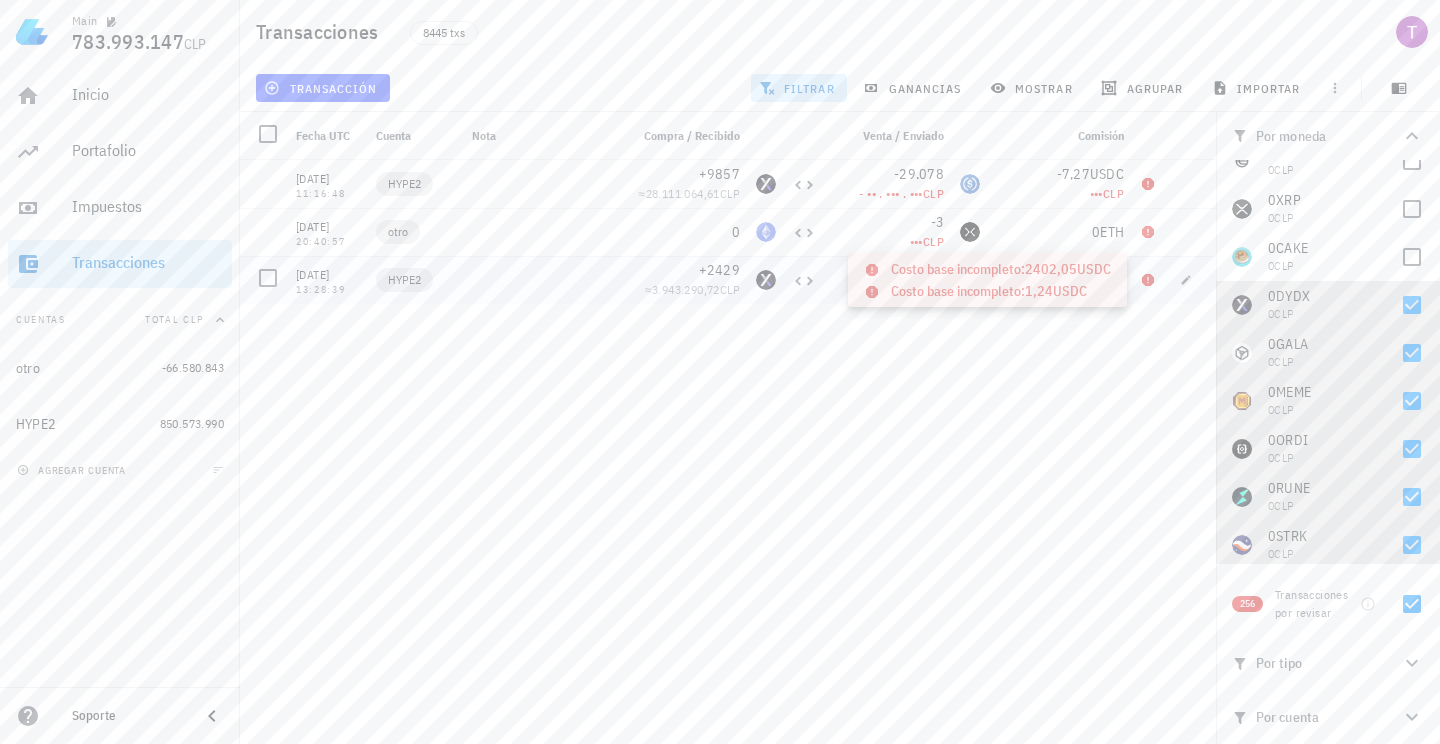 click 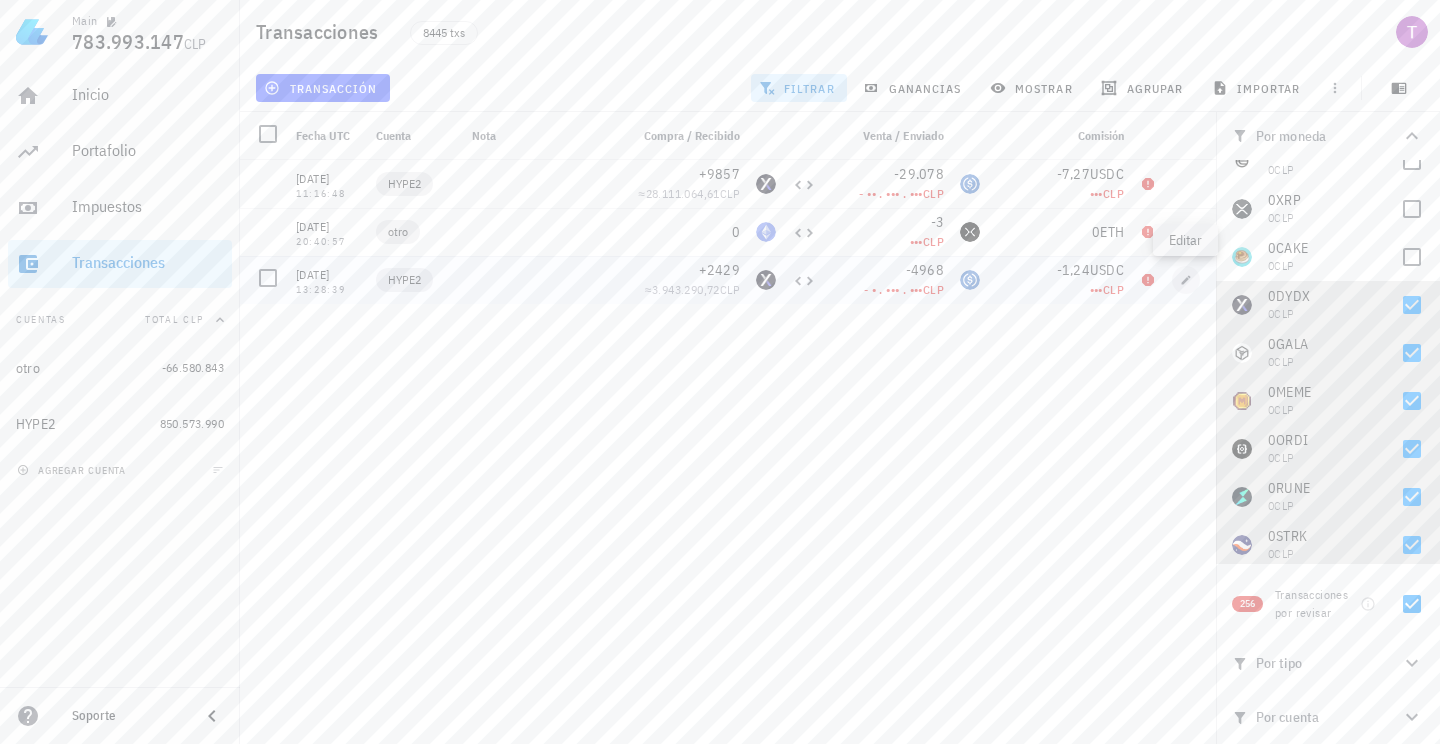 click 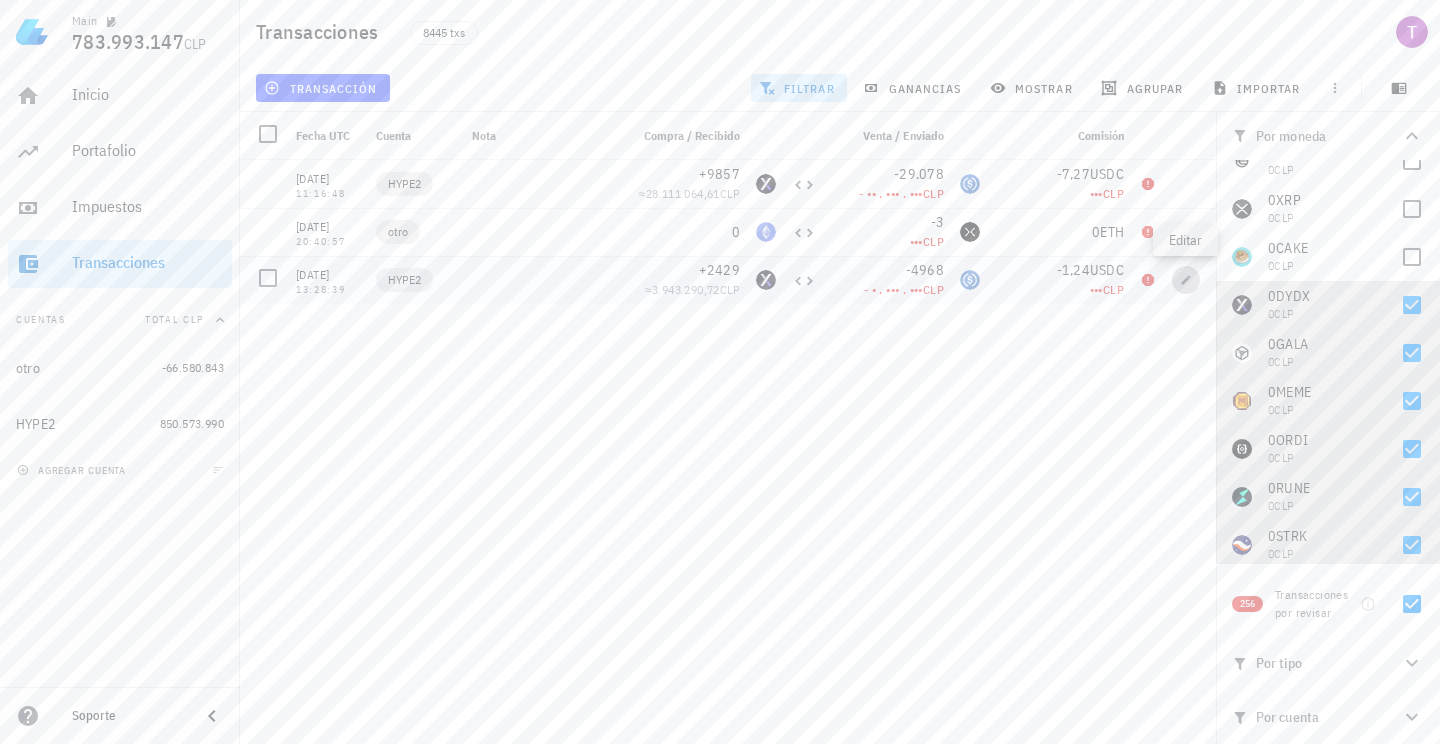 type on "[DATE]" 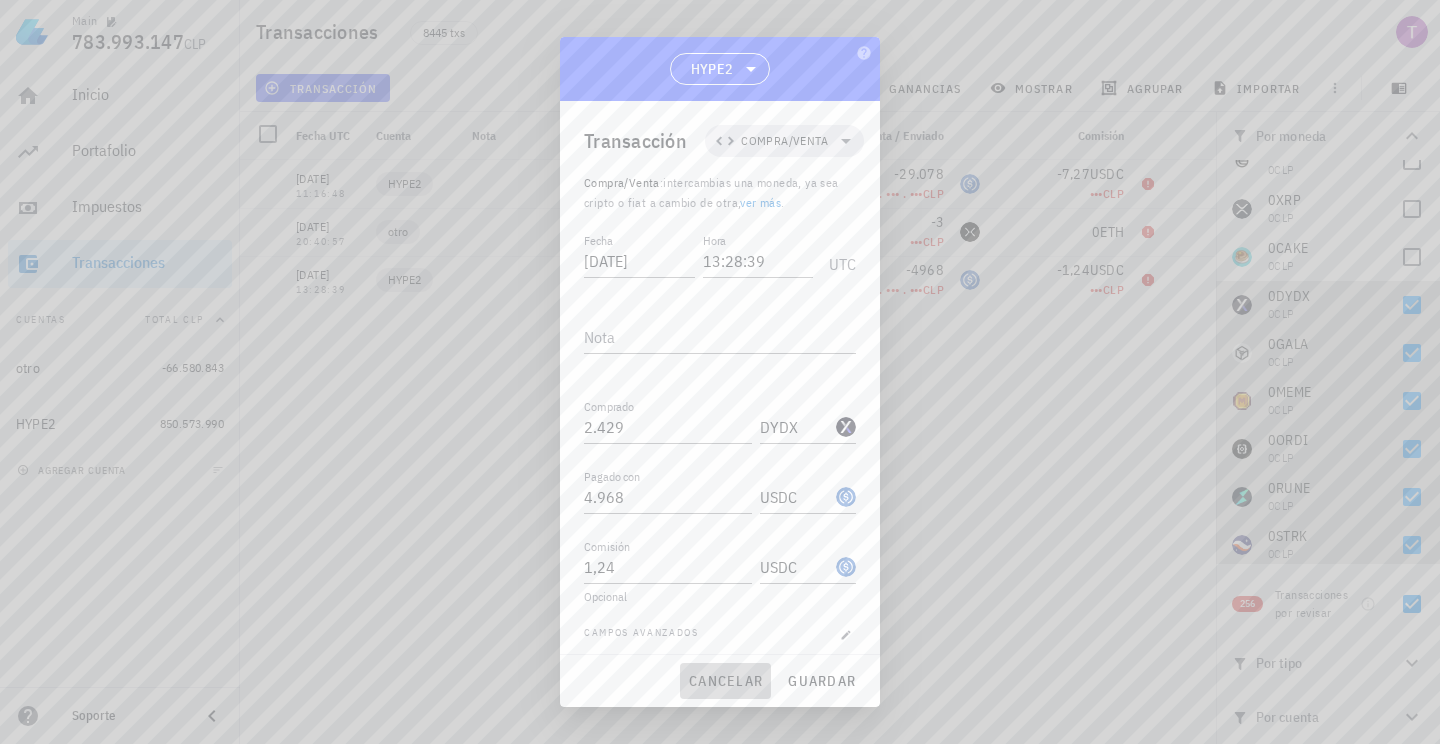 click on "cancelar" at bounding box center (725, 681) 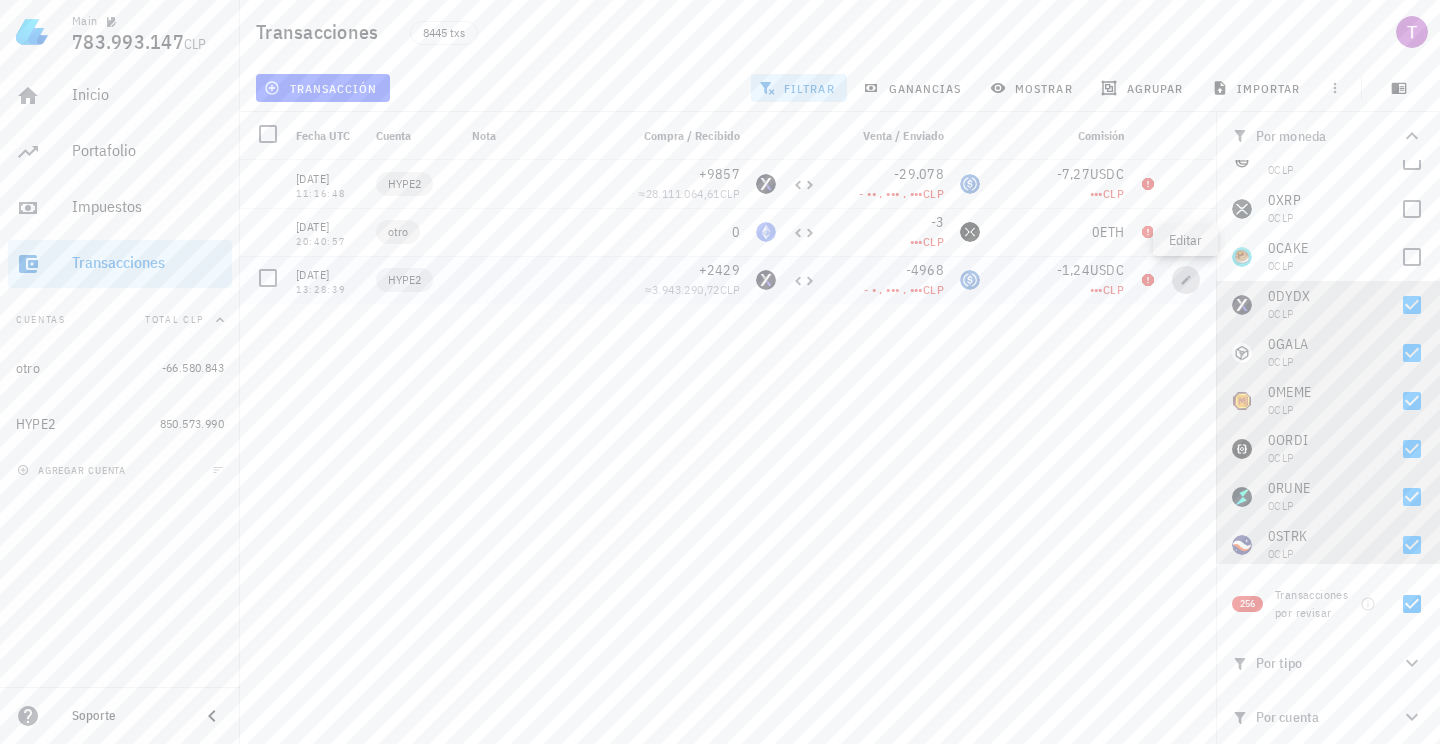 click 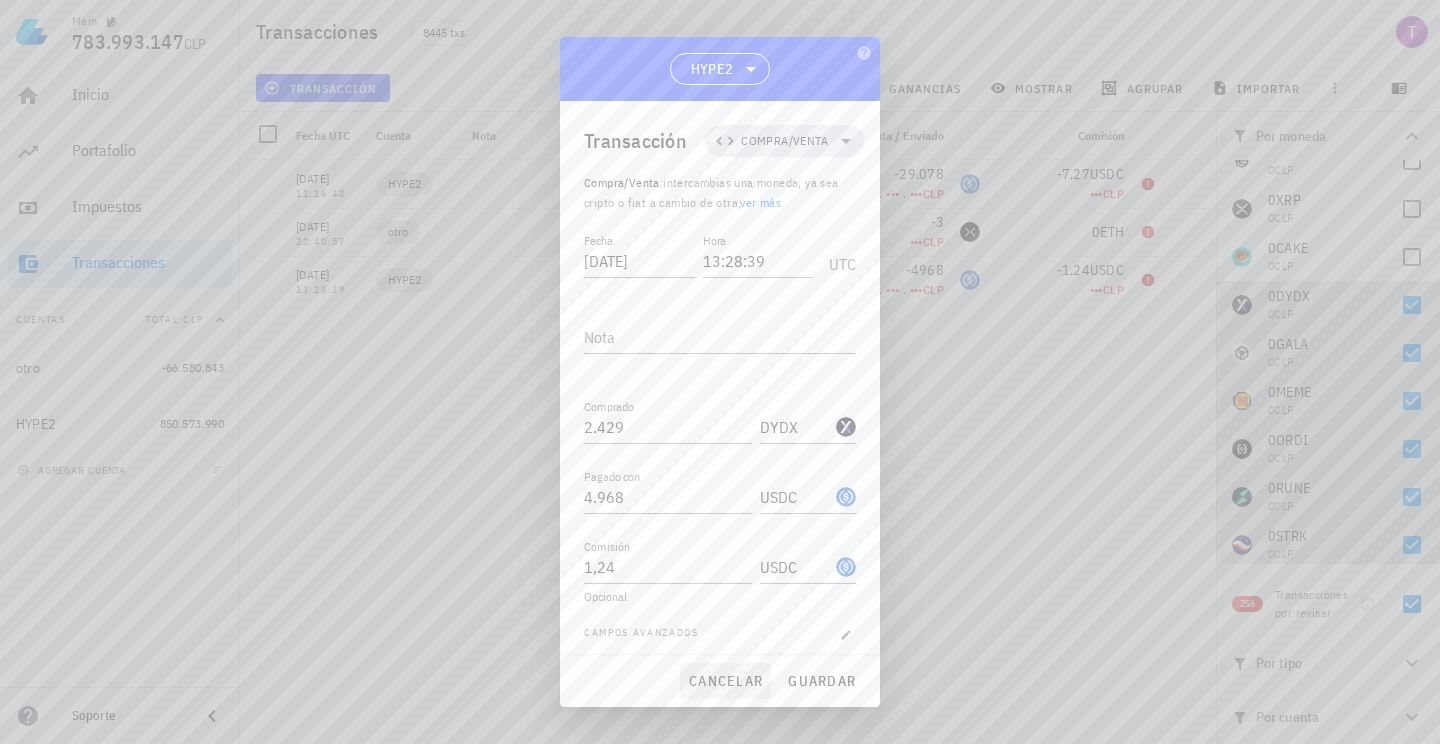 click on "cancelar" at bounding box center (725, 681) 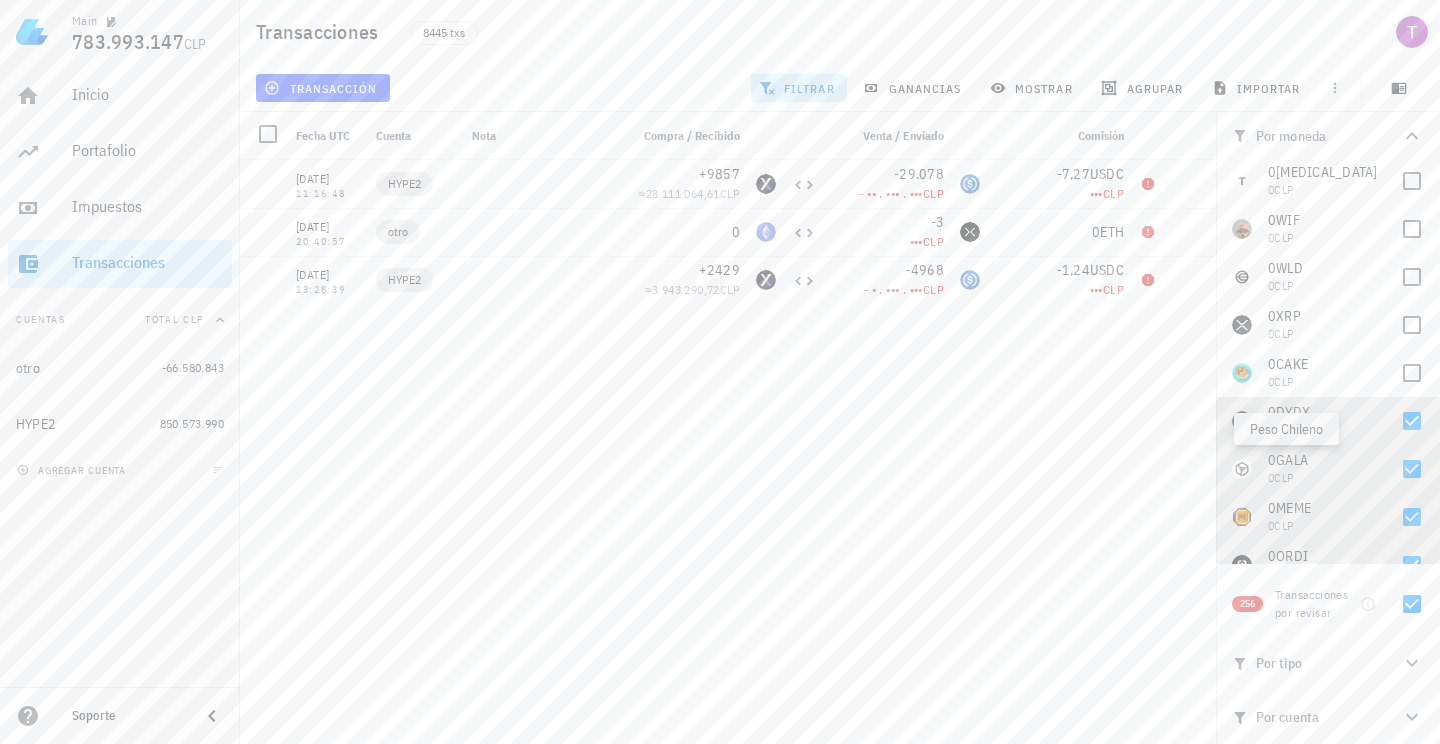 scroll, scrollTop: 2292, scrollLeft: 0, axis: vertical 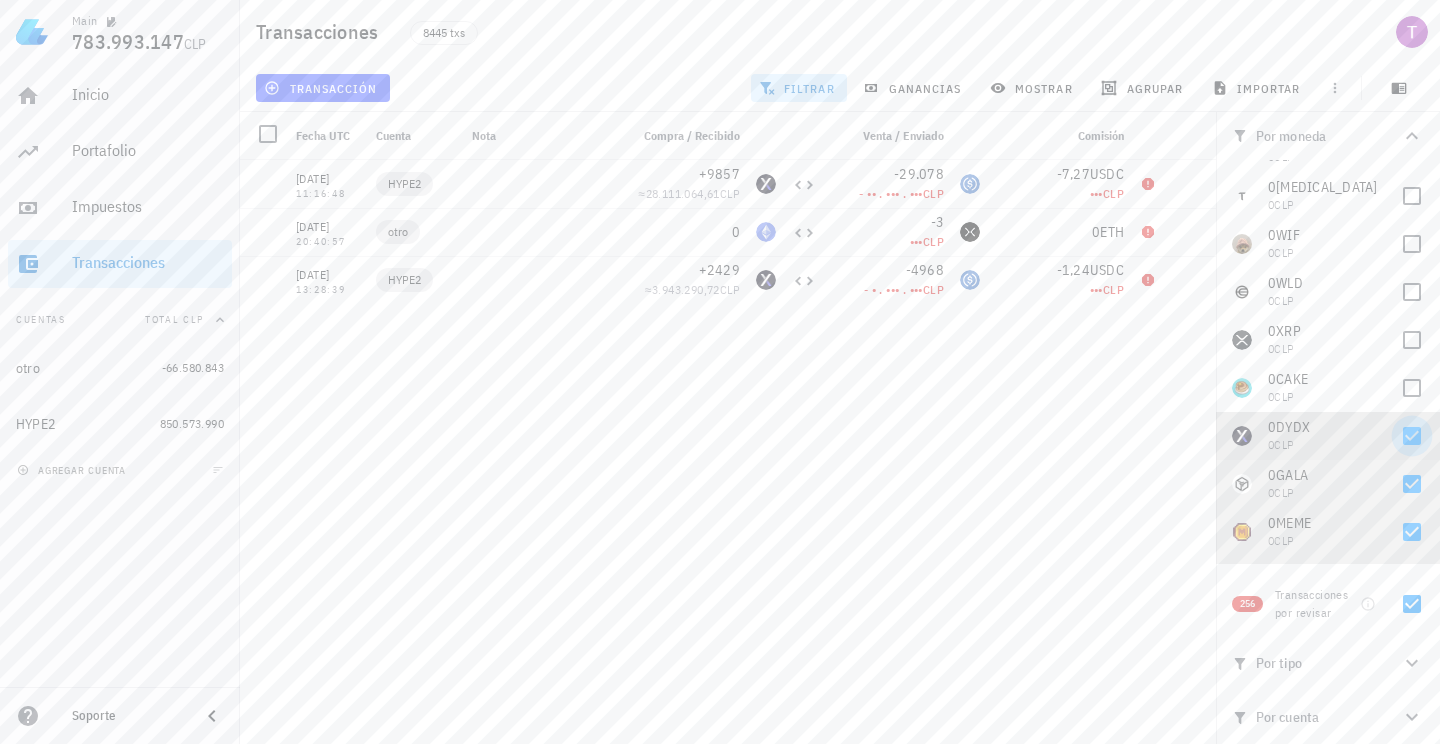 click at bounding box center (1412, 436) 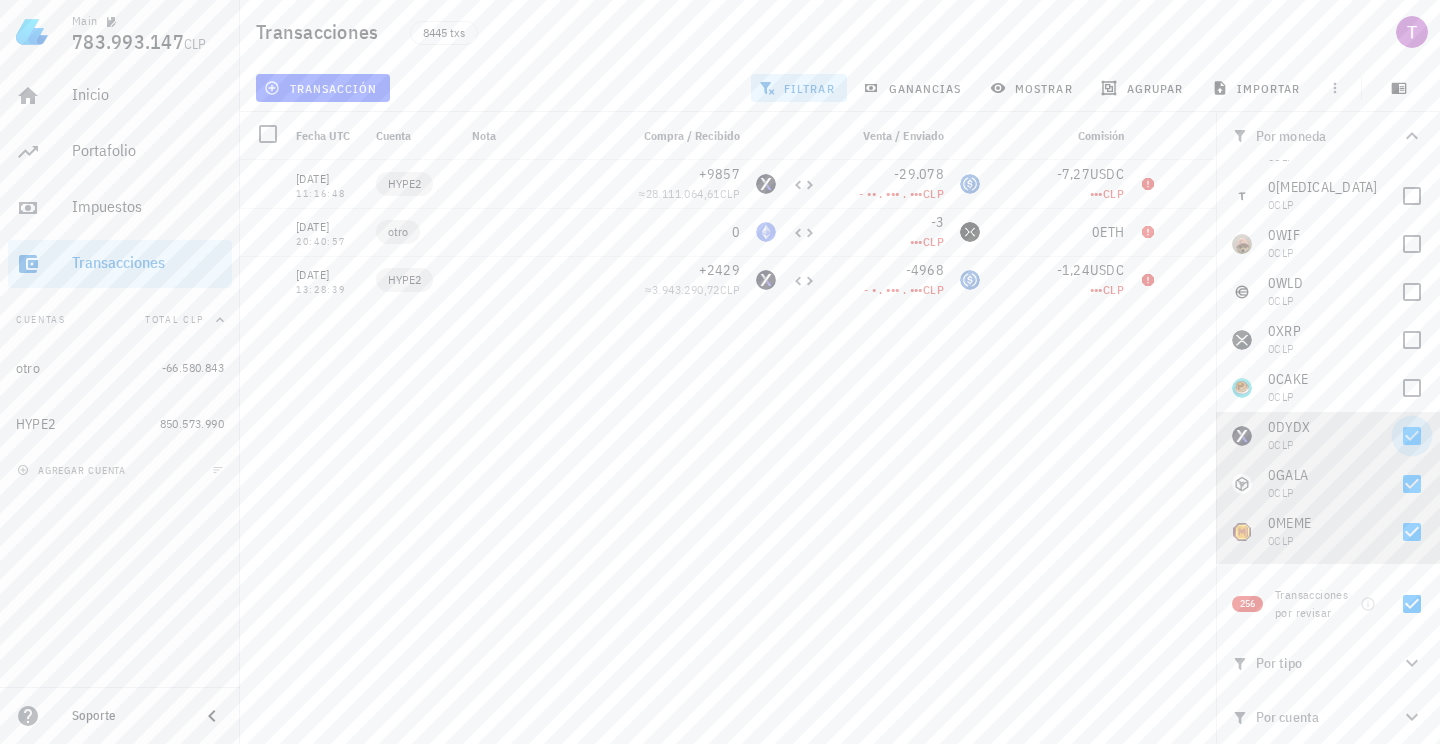checkbox on "false" 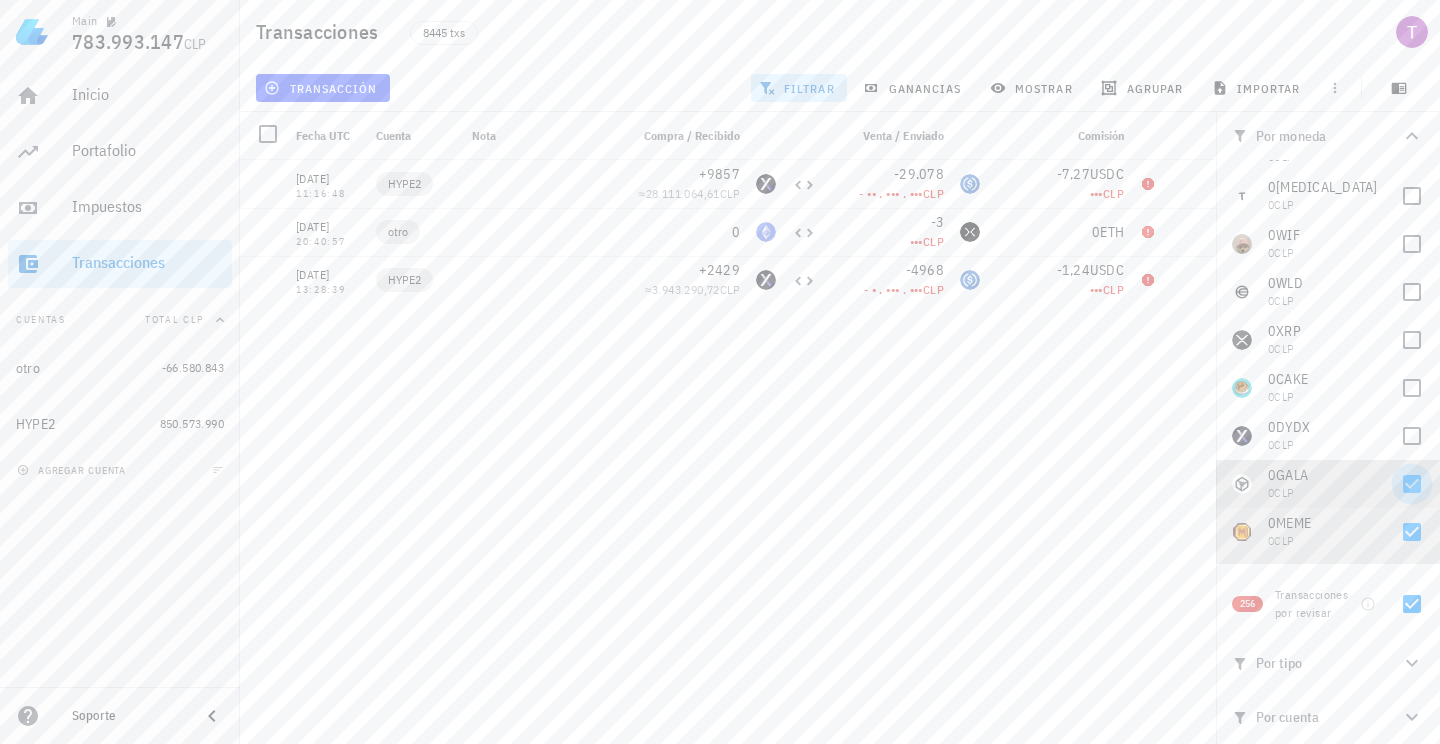 click at bounding box center (1412, 484) 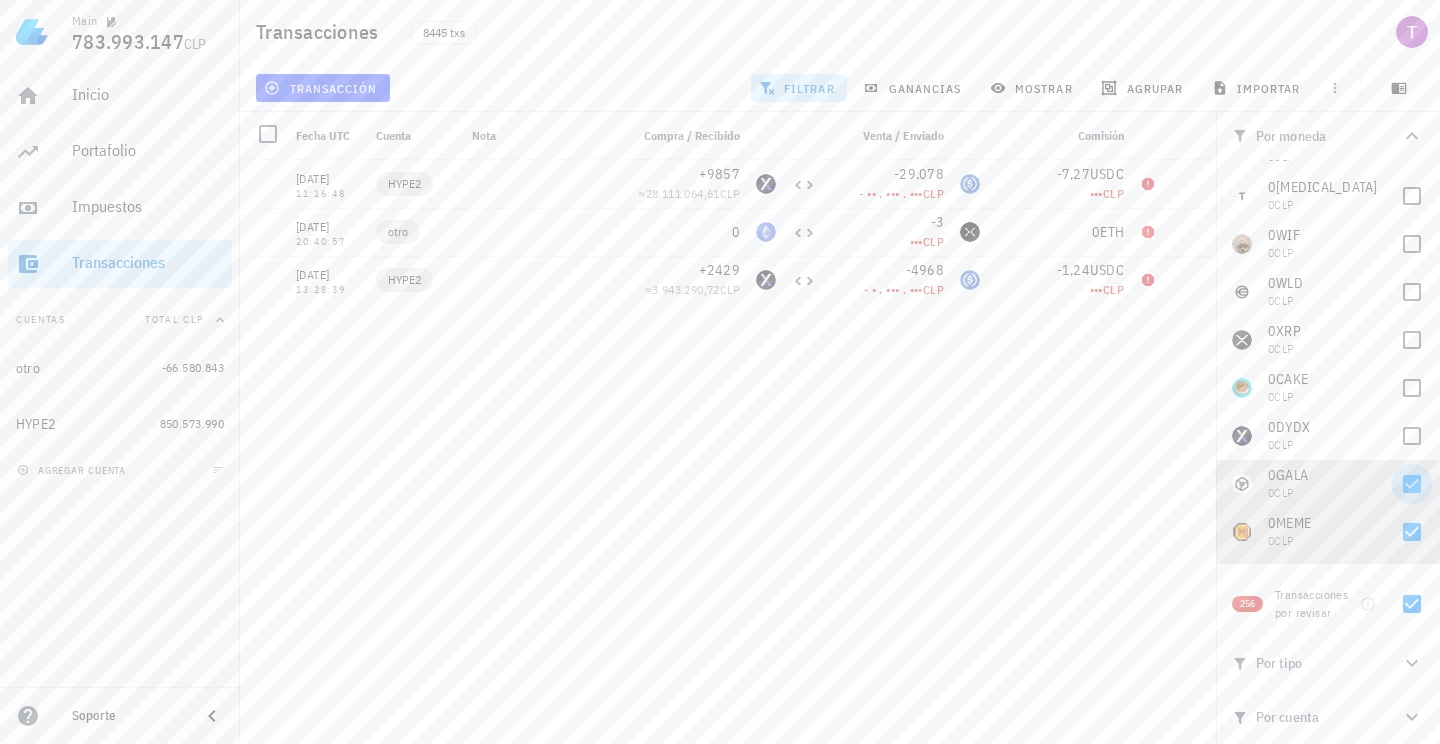 checkbox on "false" 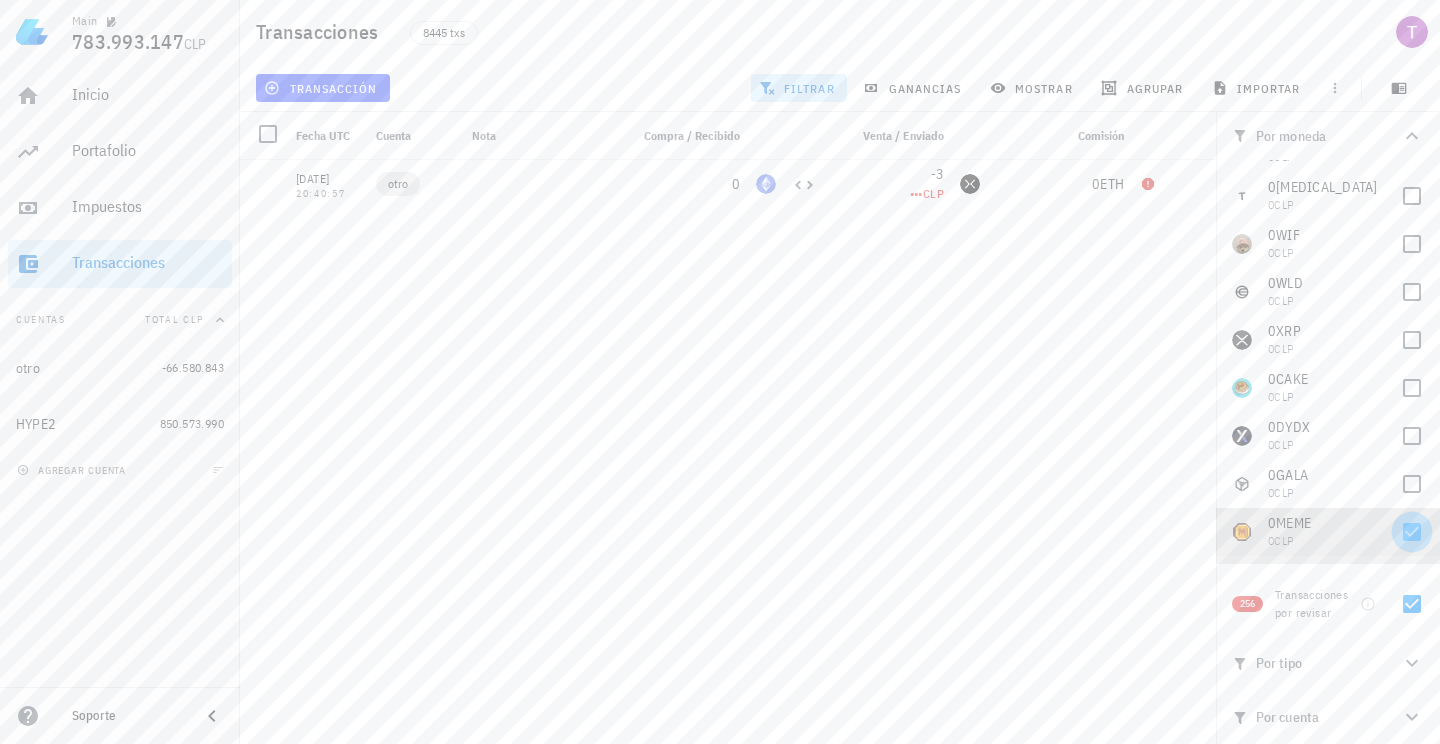 click at bounding box center (1412, 532) 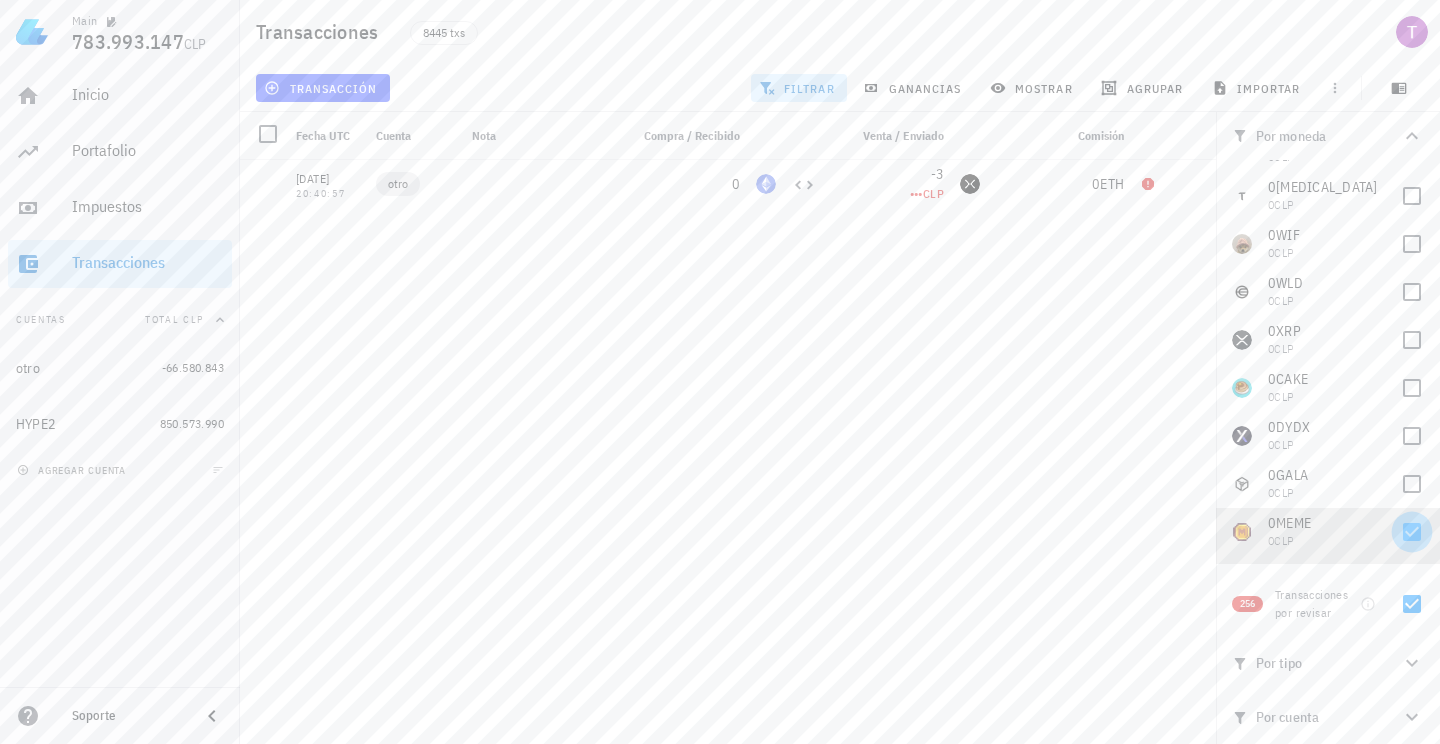 checkbox on "false" 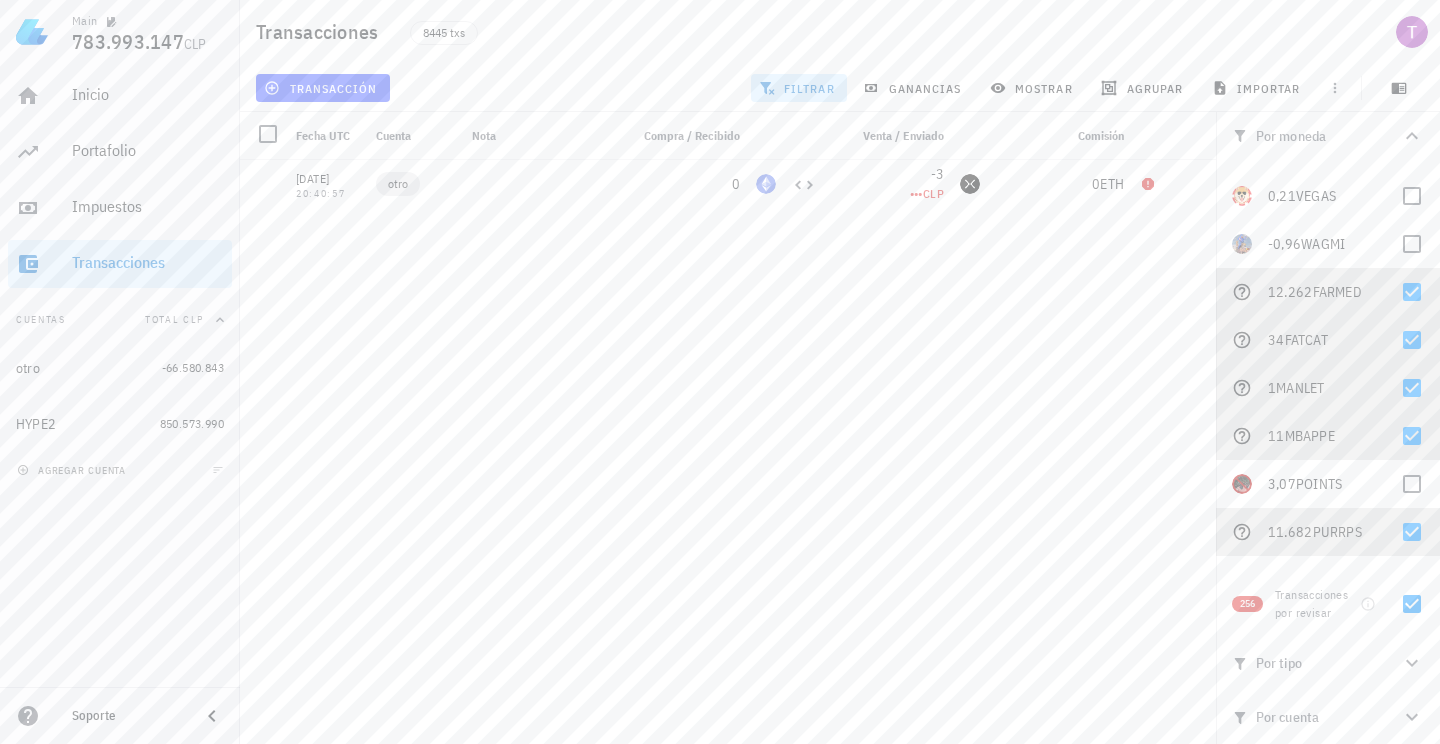 scroll, scrollTop: 4260, scrollLeft: 0, axis: vertical 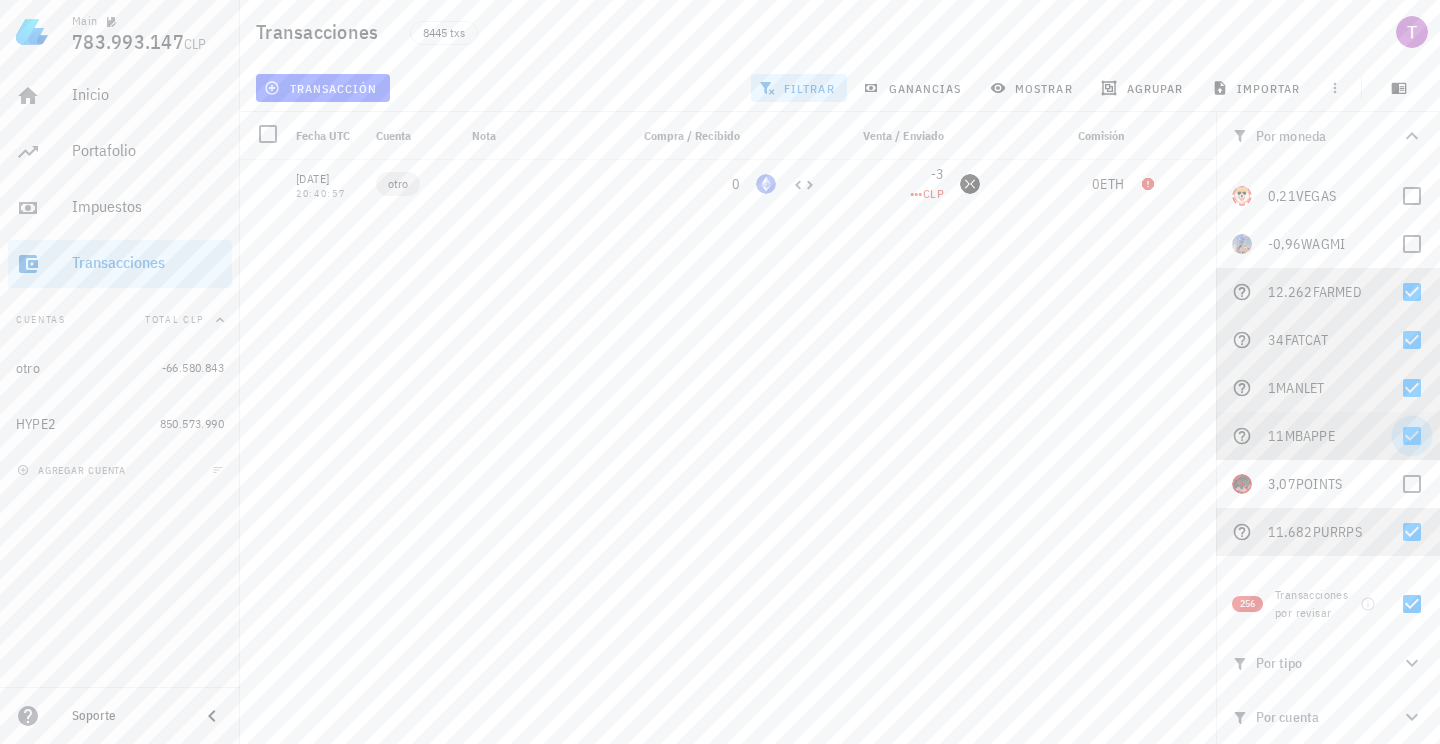 click at bounding box center (1412, 436) 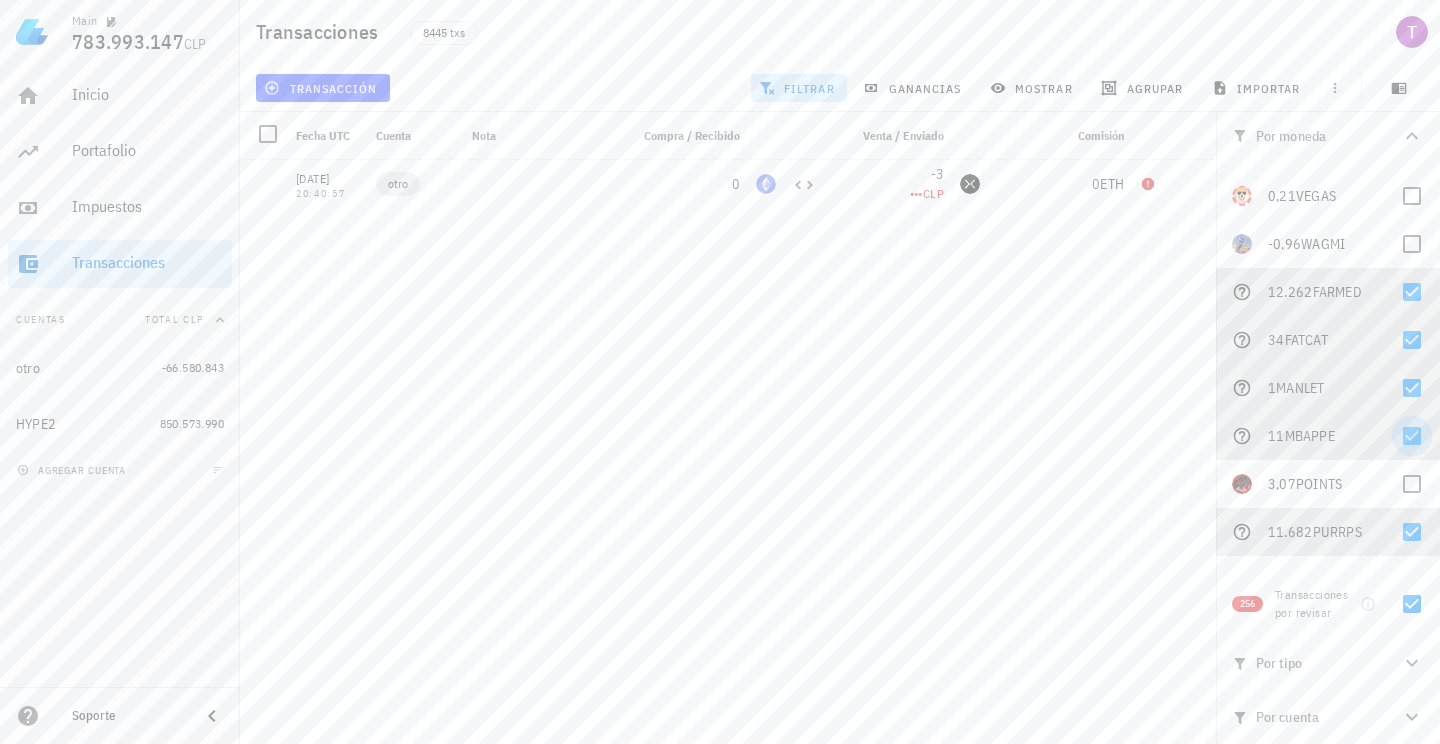checkbox on "false" 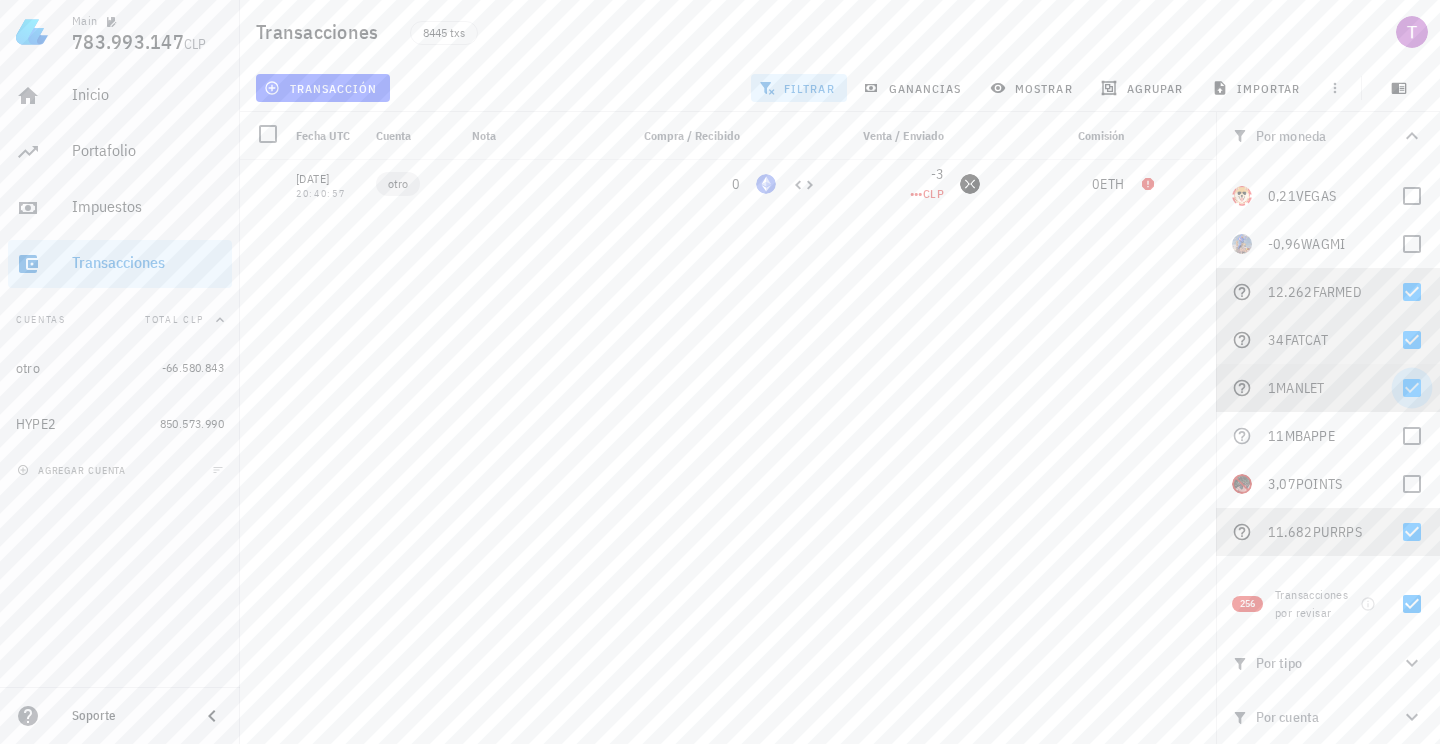 click at bounding box center [1412, 388] 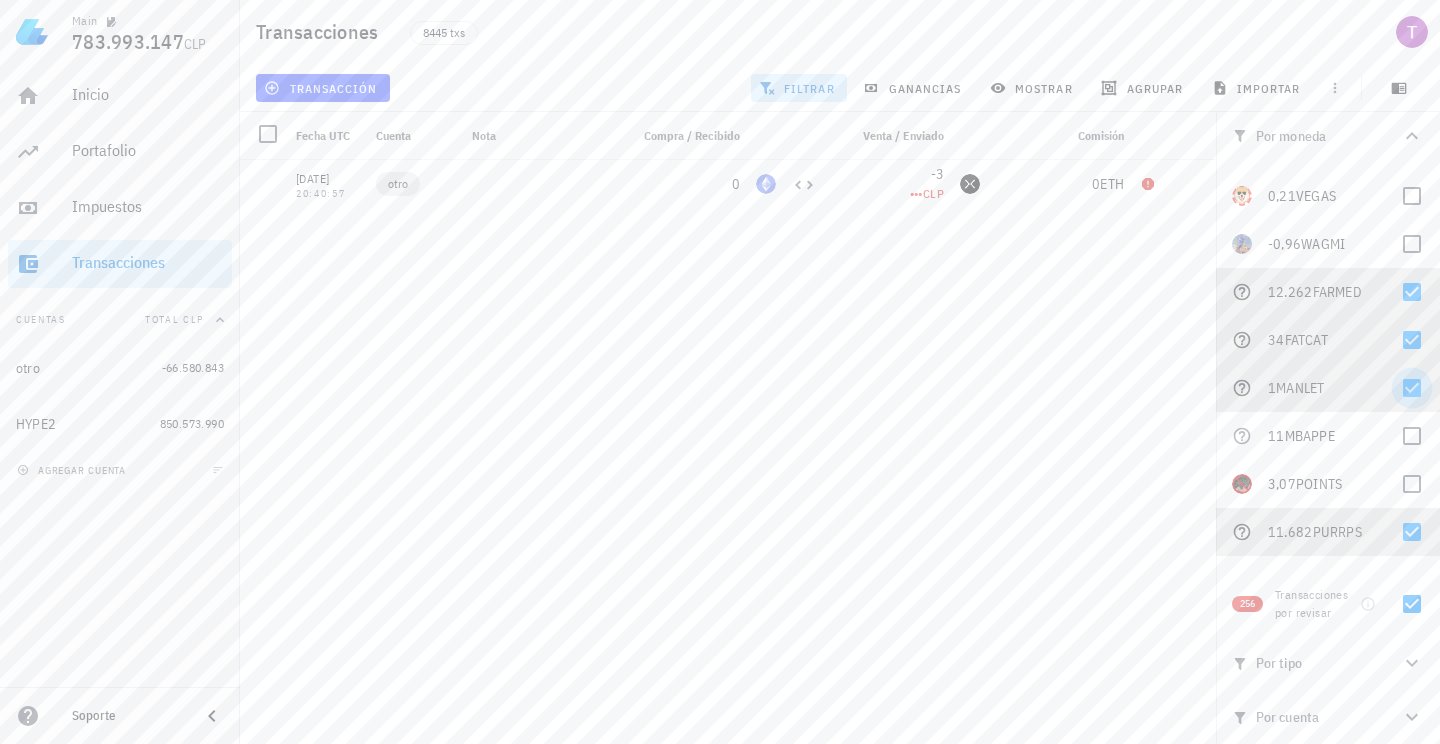 checkbox on "false" 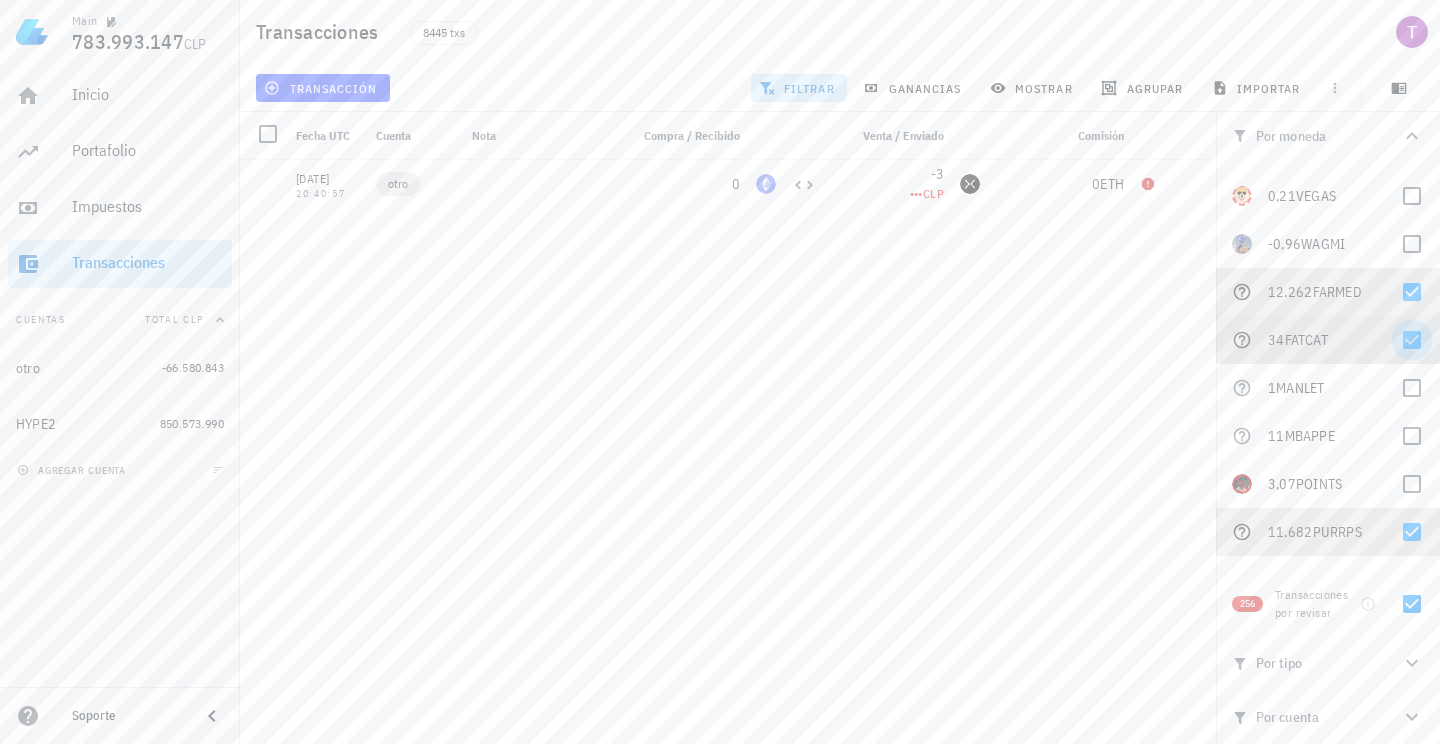 click at bounding box center (1412, 340) 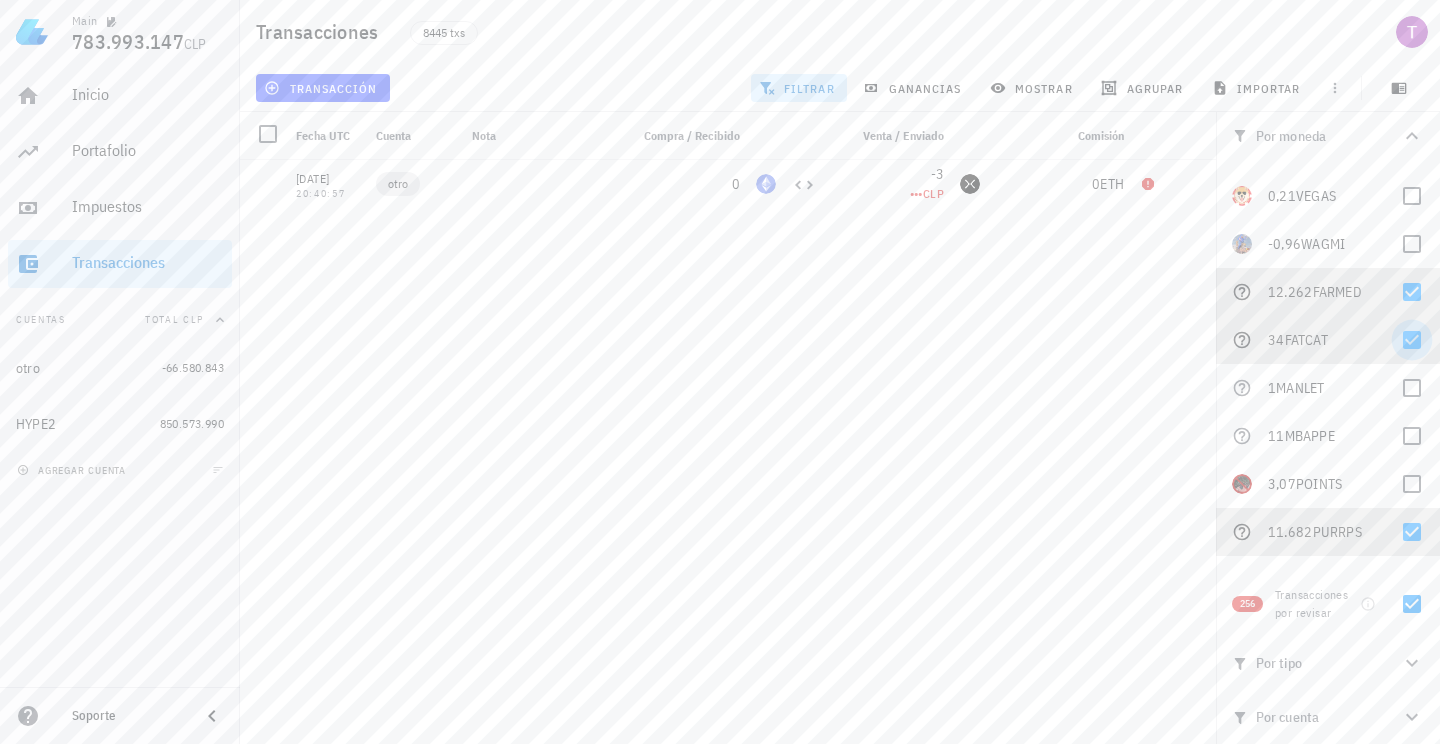 checkbox on "false" 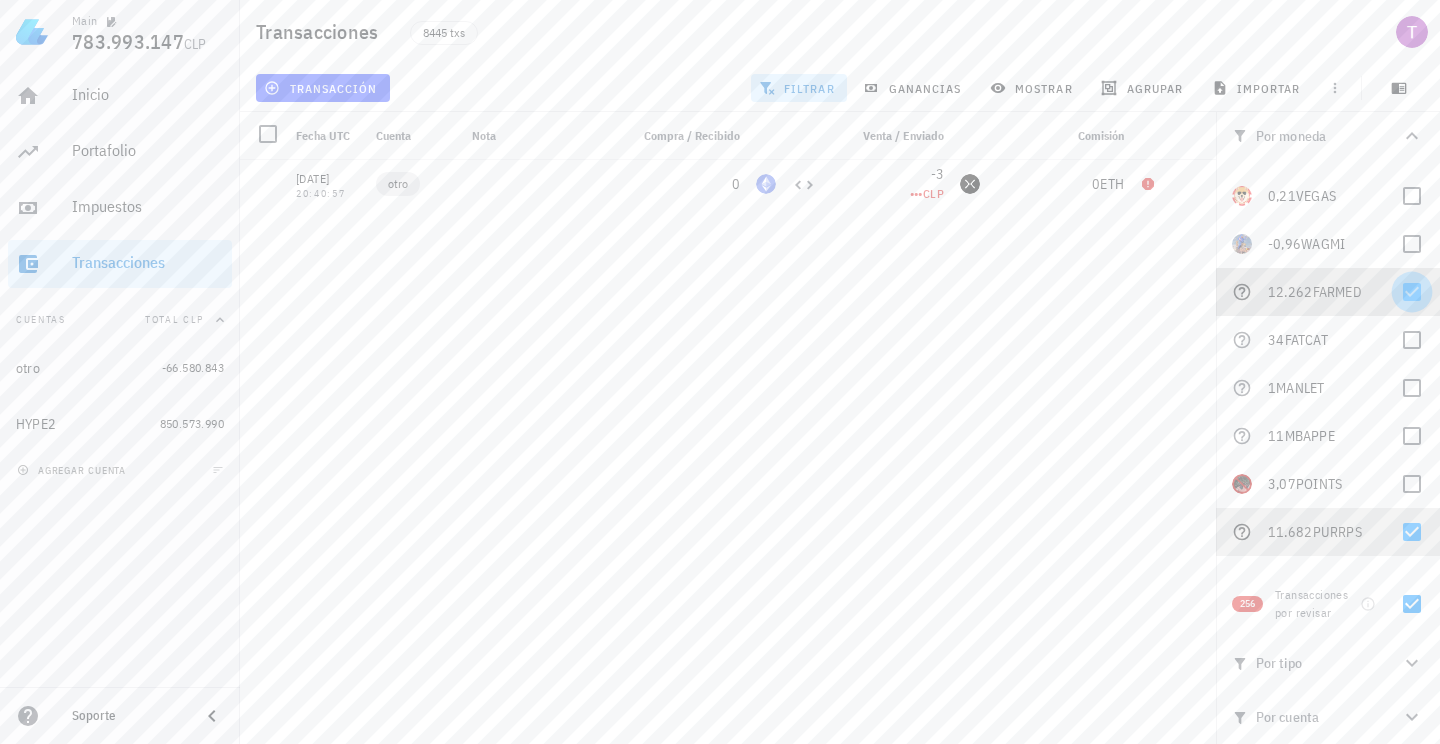 click at bounding box center (1412, 292) 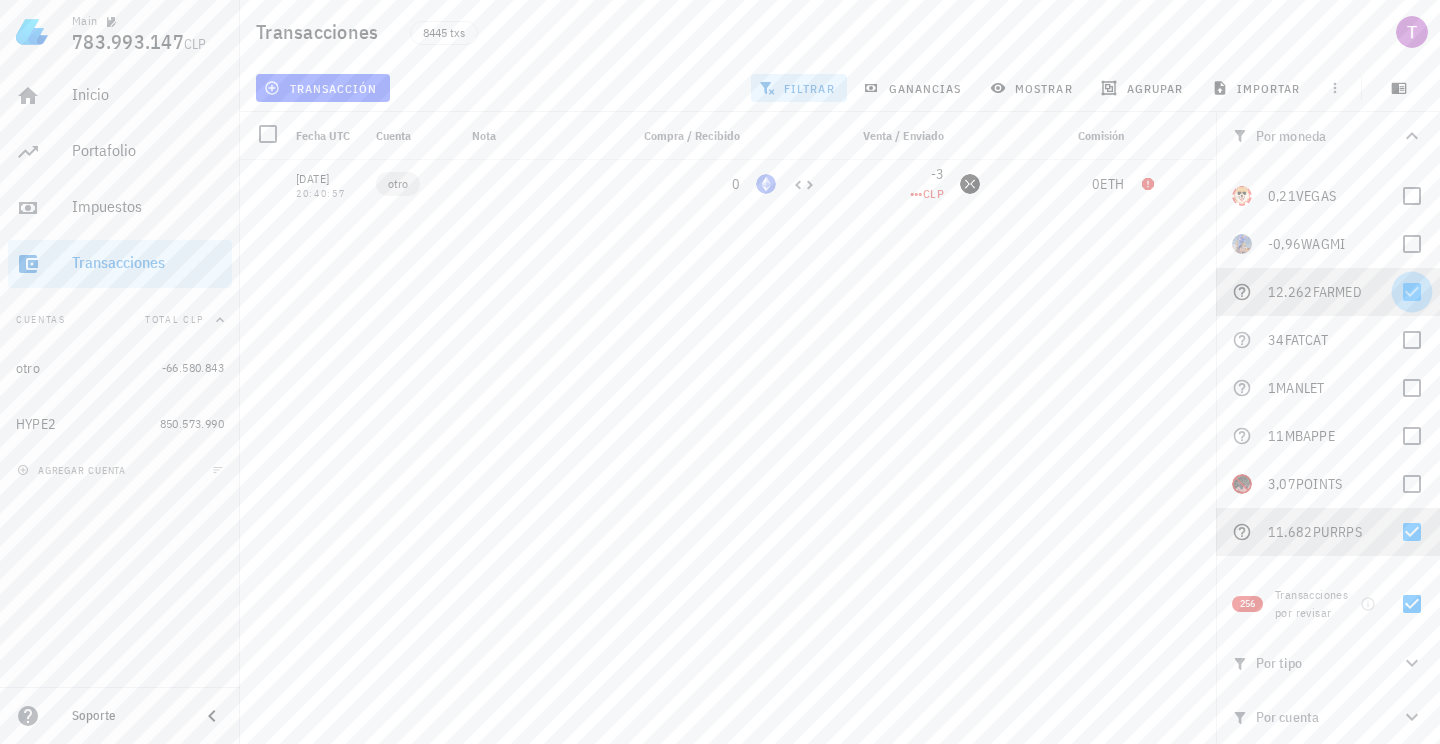 checkbox on "false" 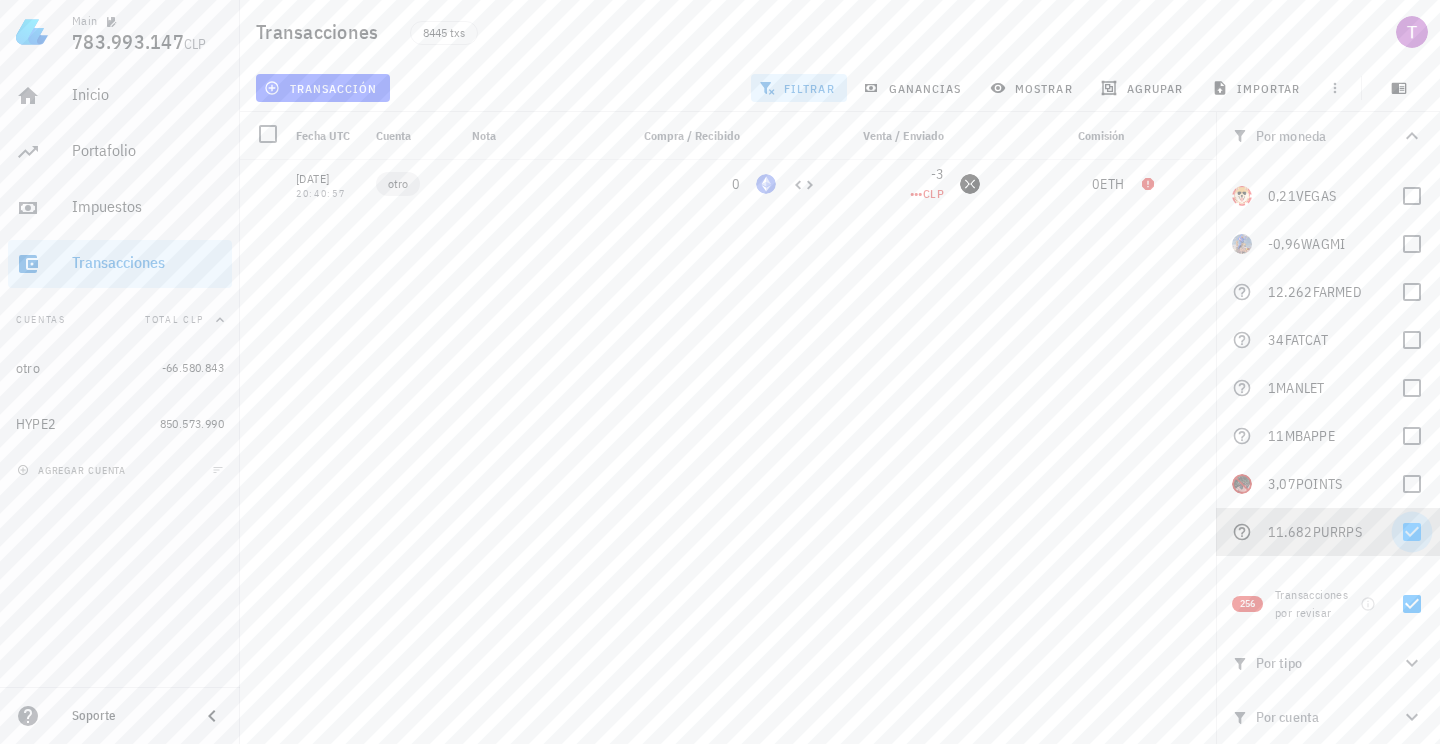click at bounding box center [1412, 532] 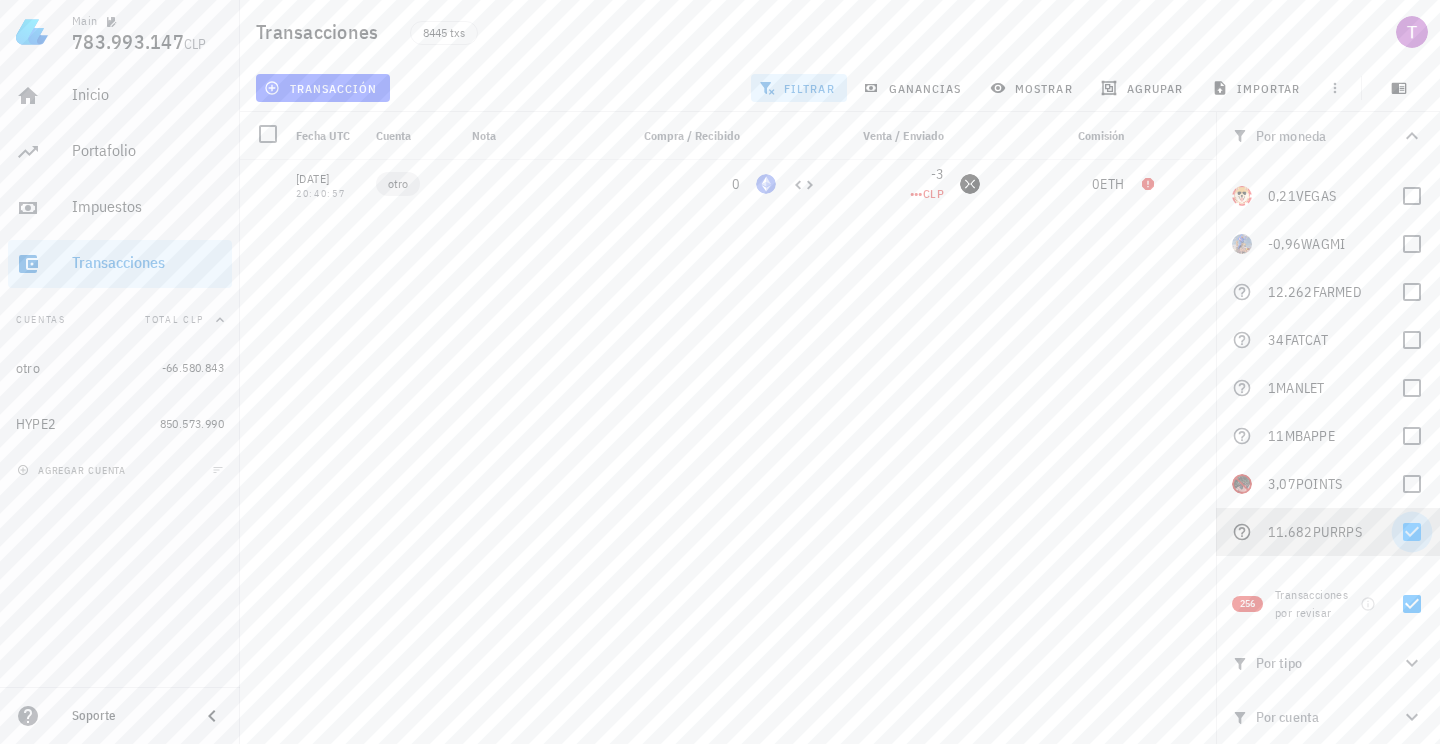checkbox on "false" 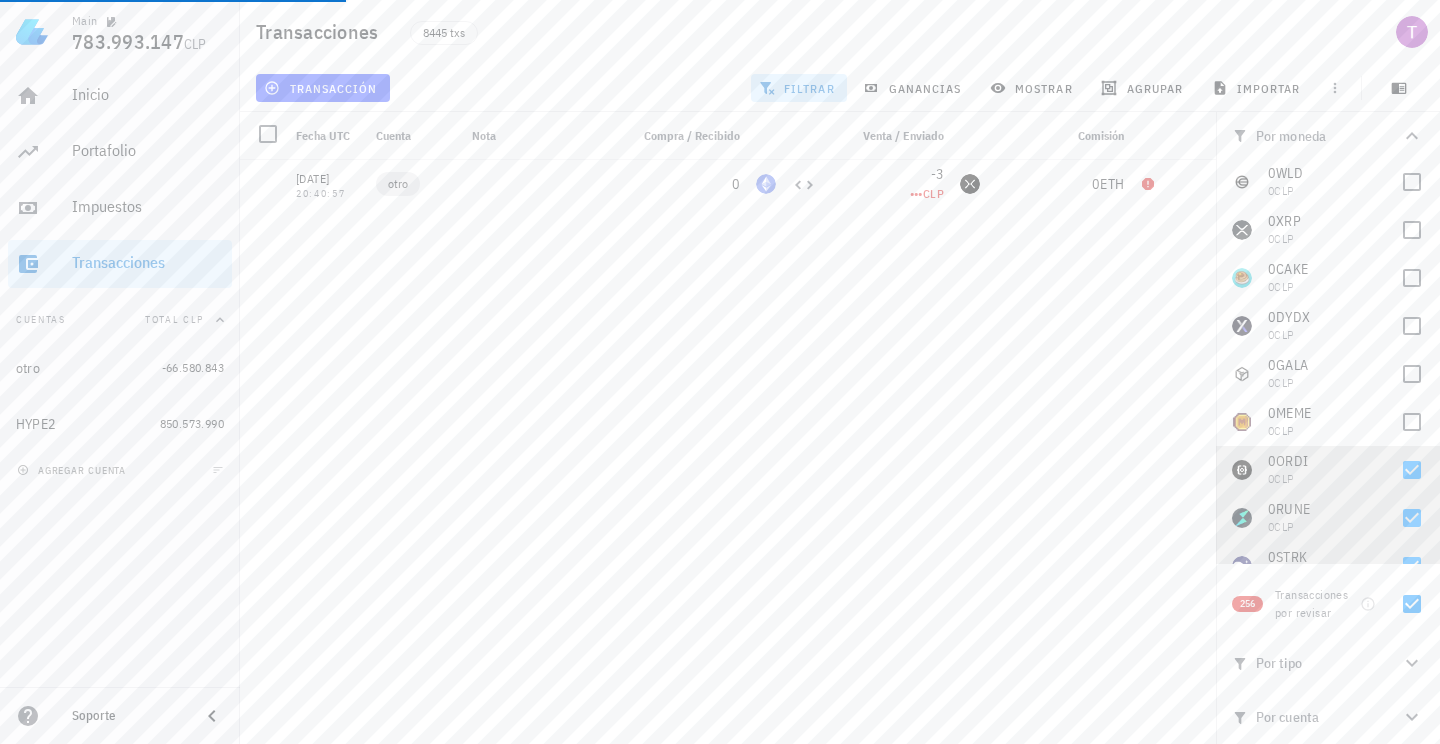 scroll, scrollTop: 2431, scrollLeft: 0, axis: vertical 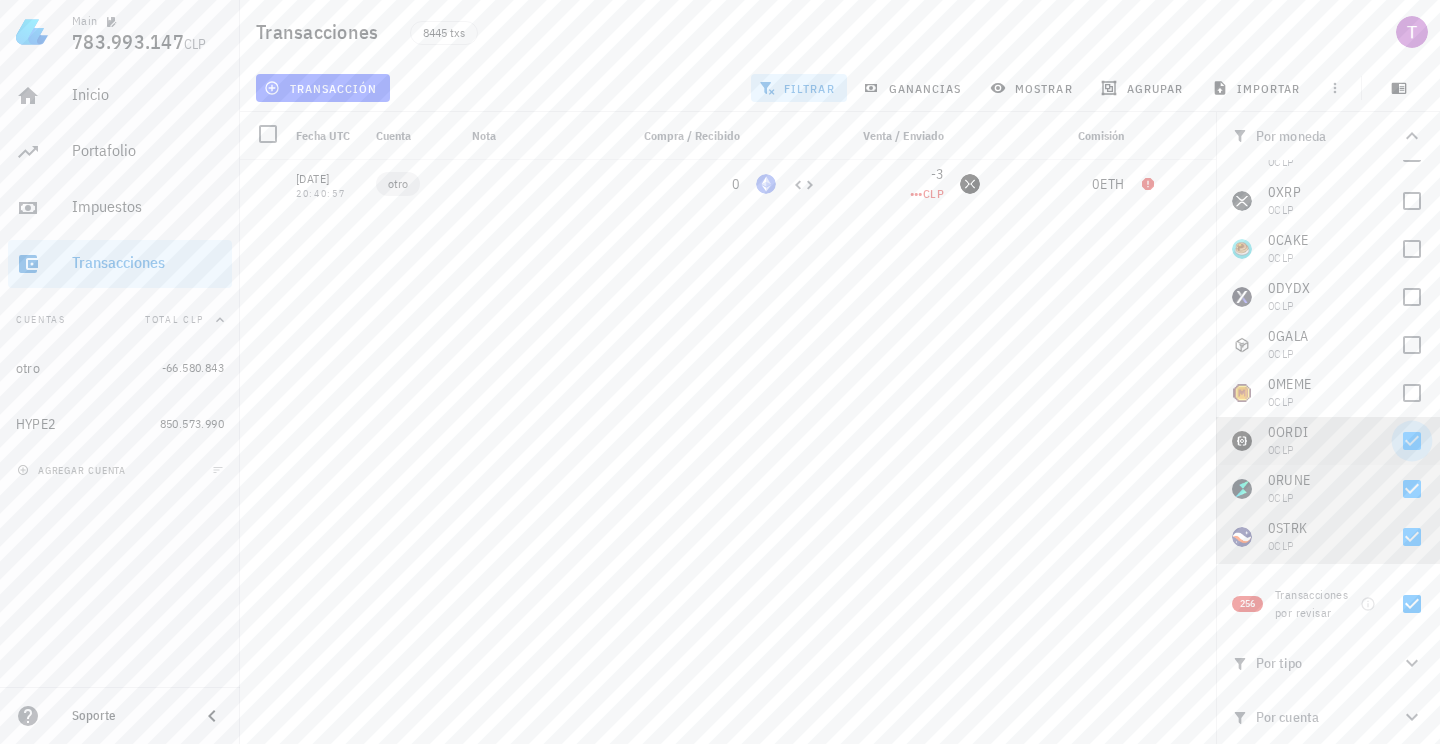 click at bounding box center [1412, 441] 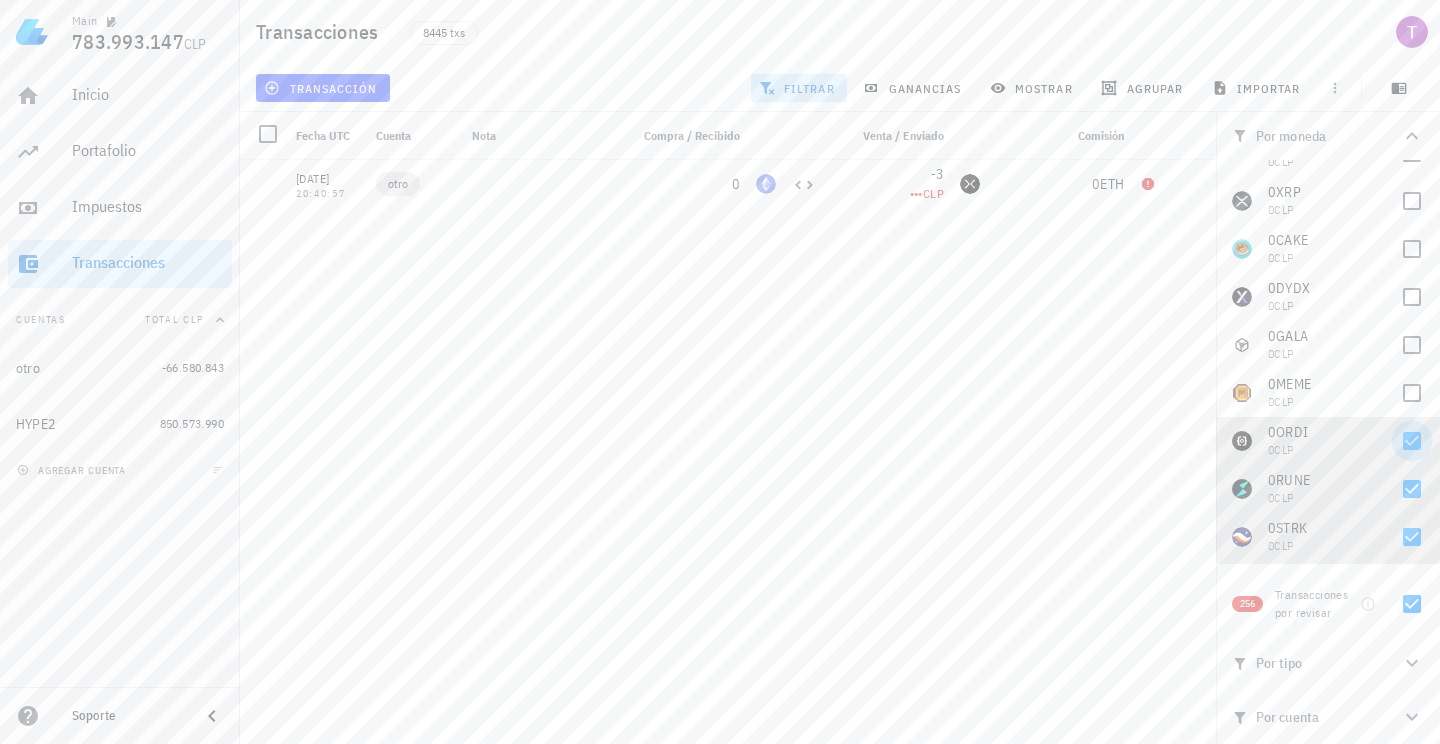 checkbox on "false" 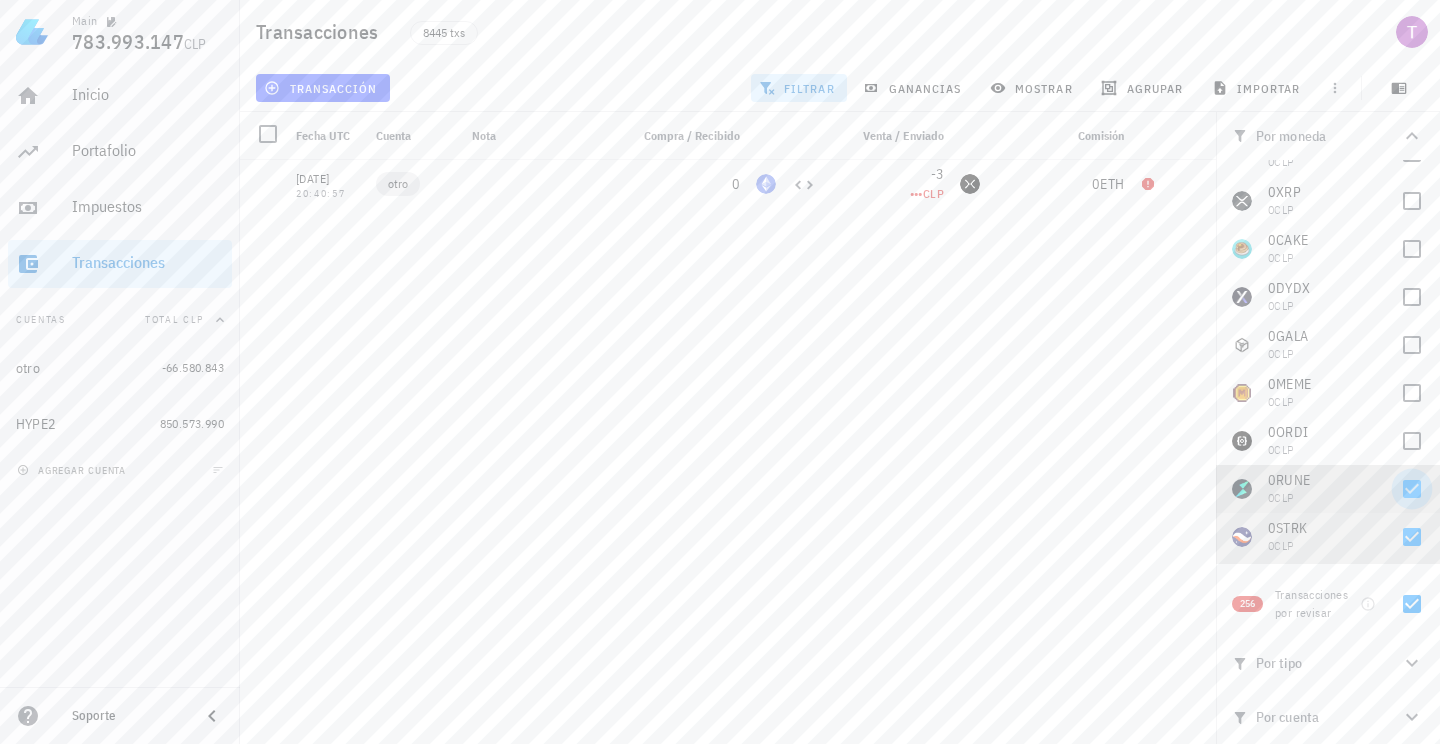 click at bounding box center [1412, 489] 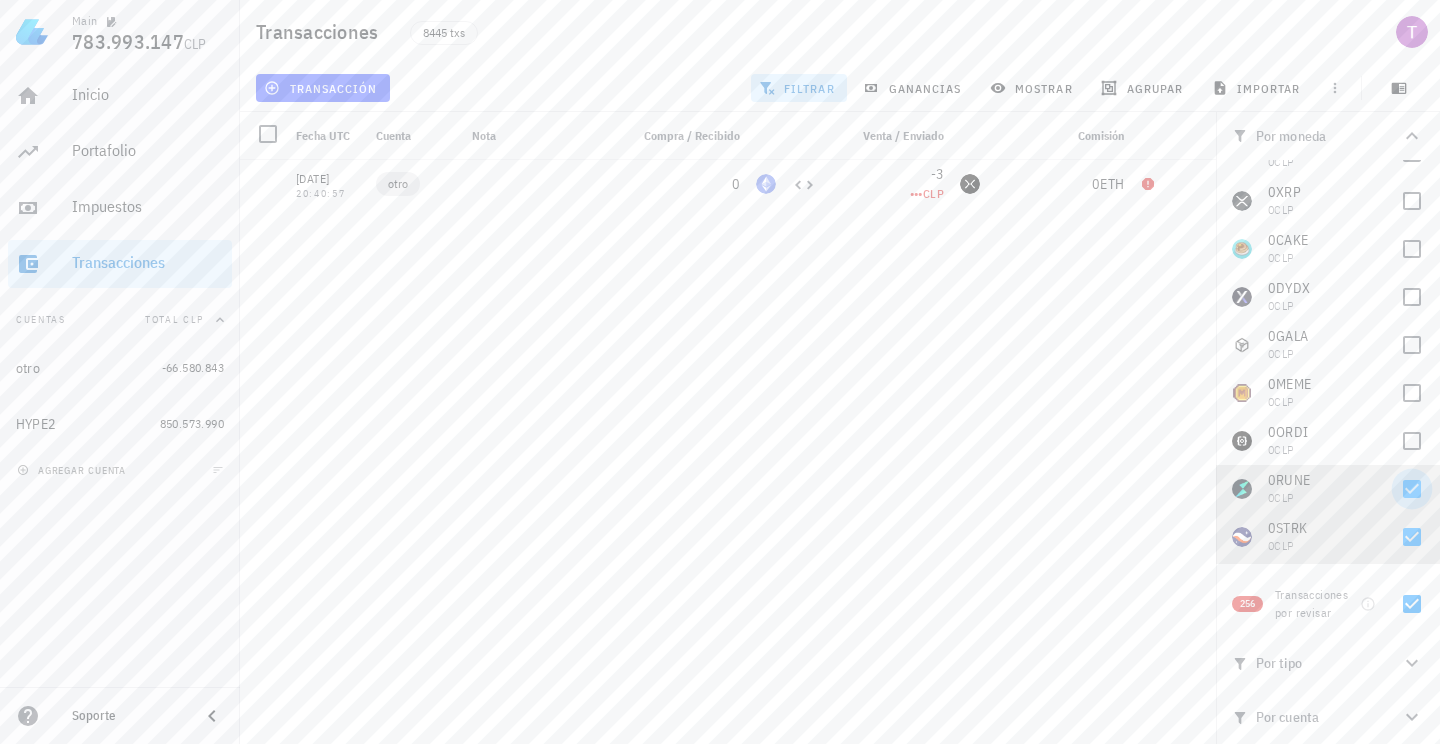 checkbox on "false" 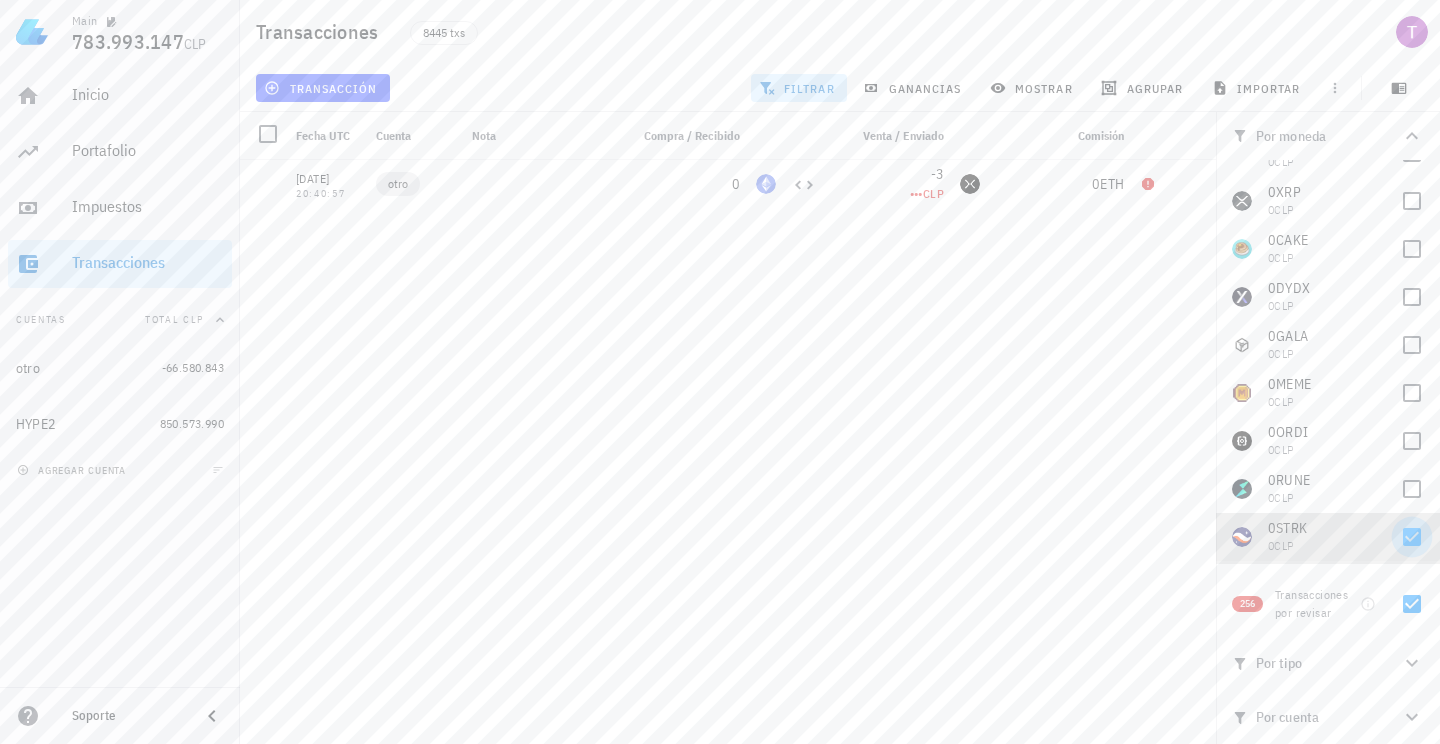 click at bounding box center [1412, 537] 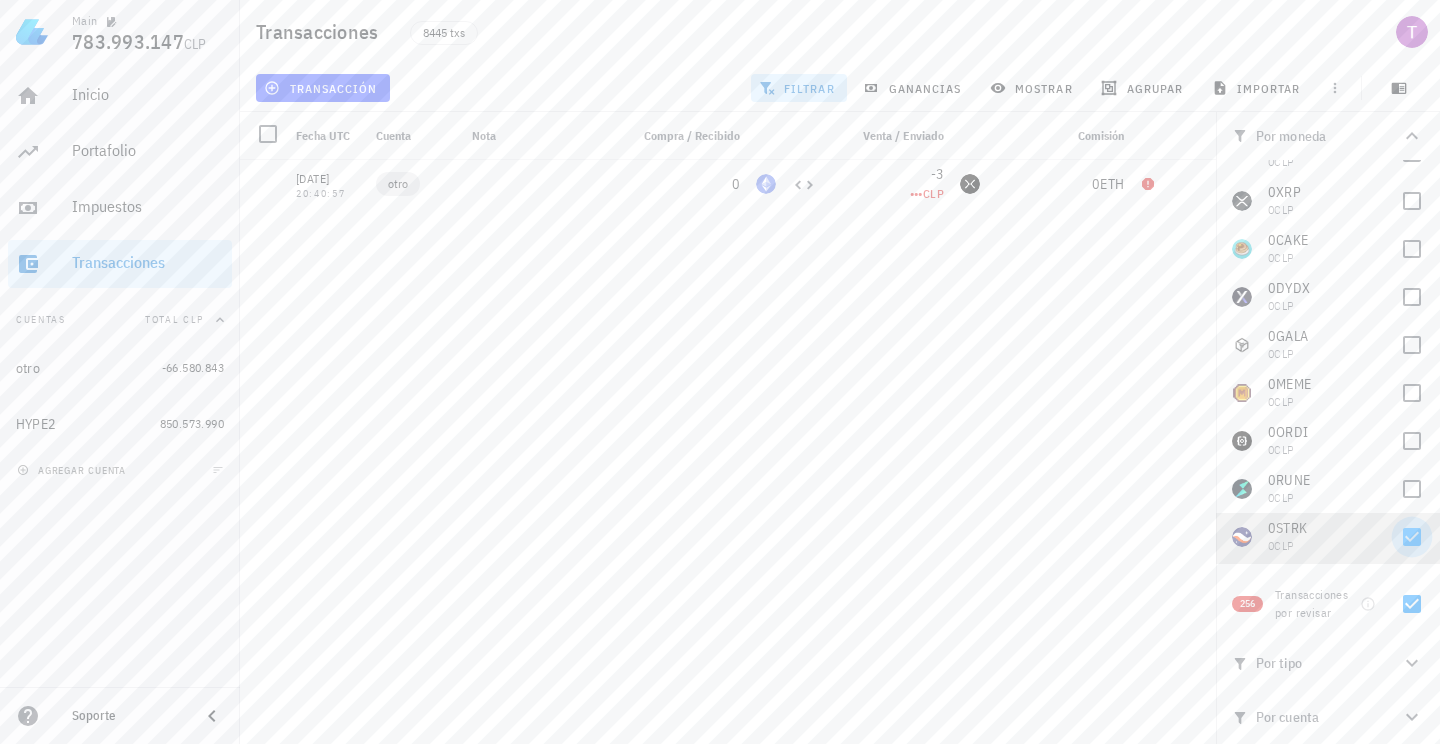 checkbox on "false" 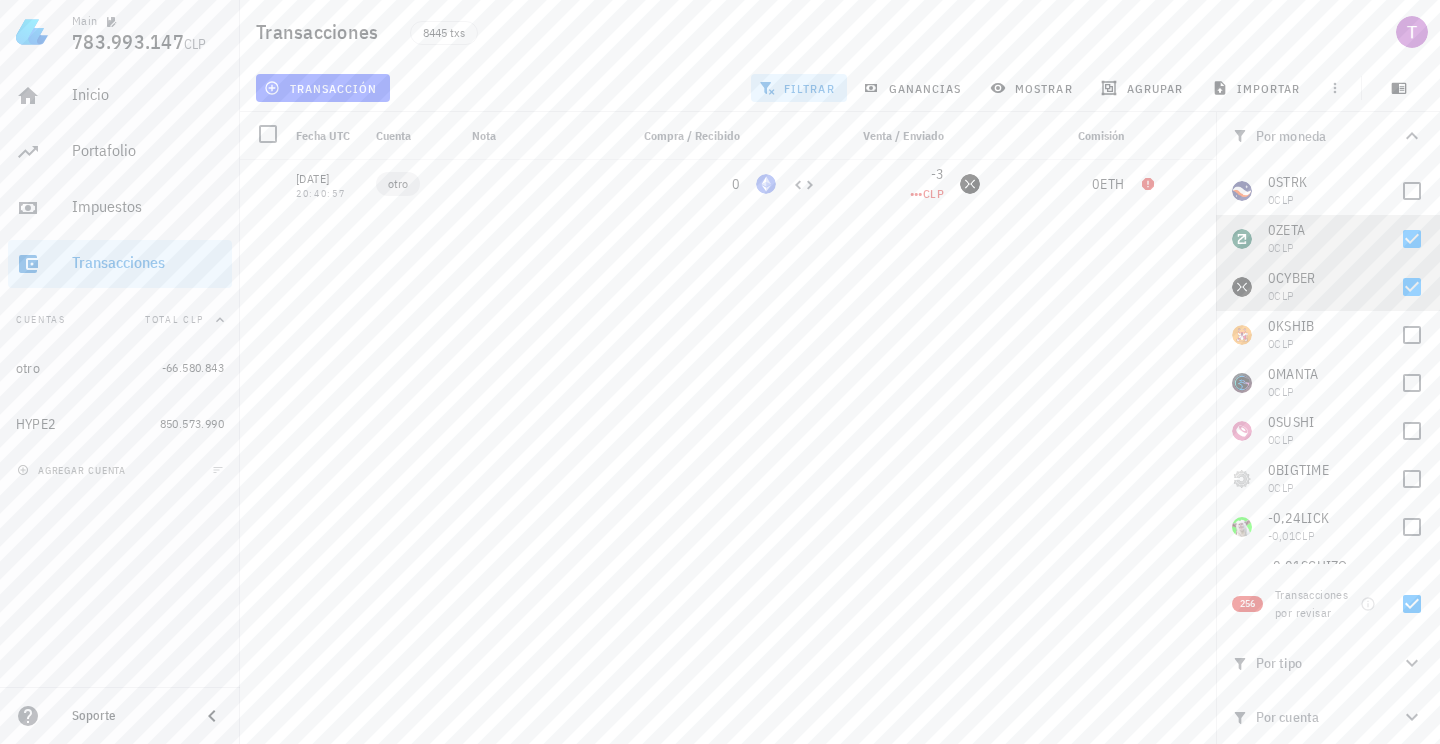 scroll, scrollTop: 2783, scrollLeft: 0, axis: vertical 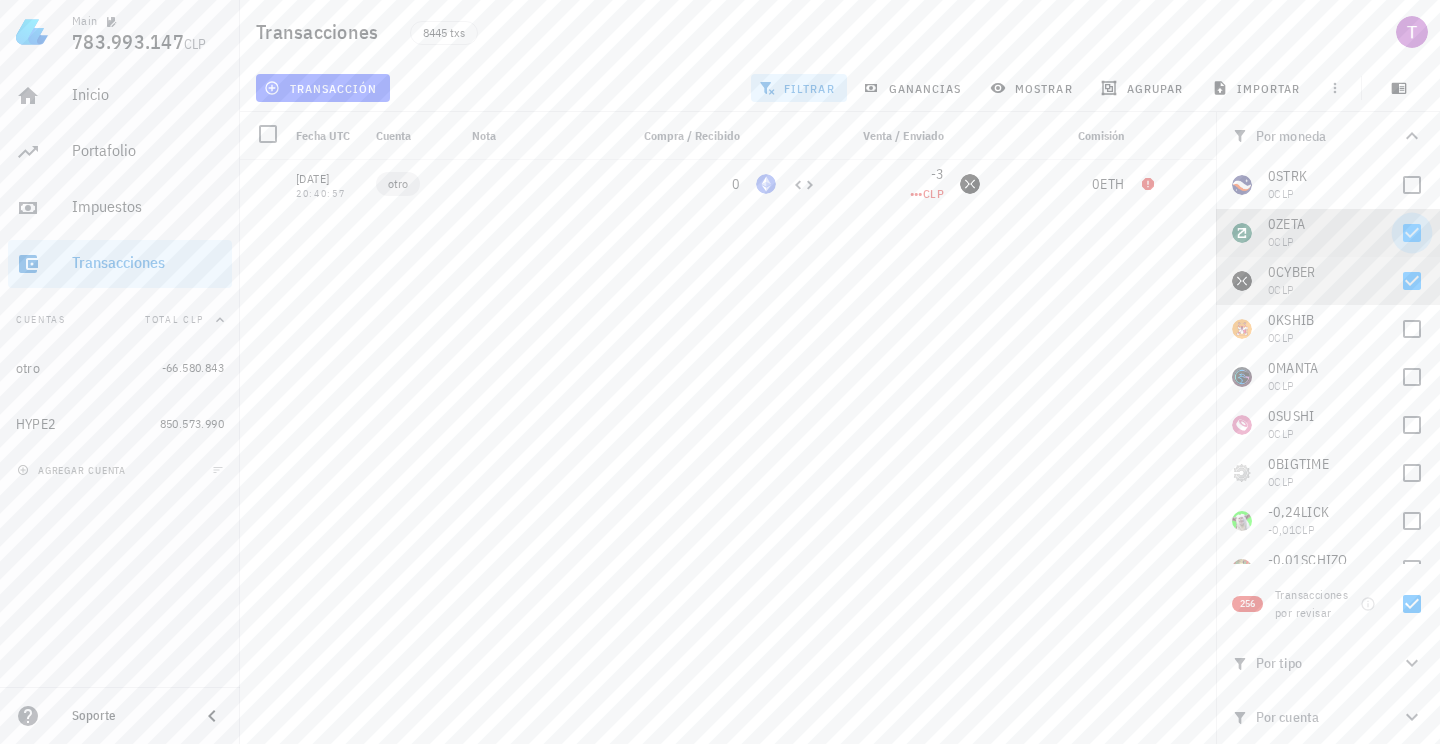 click at bounding box center (1412, 233) 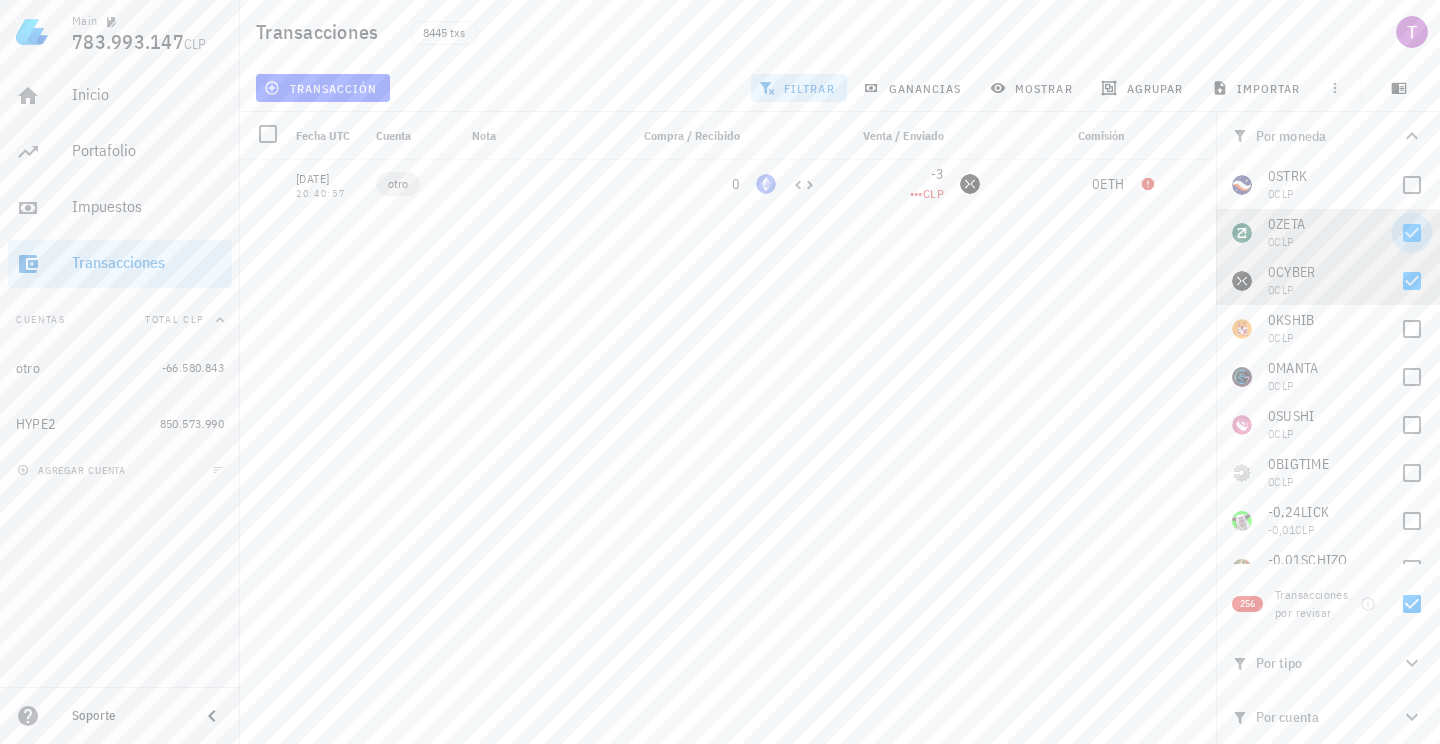 checkbox on "false" 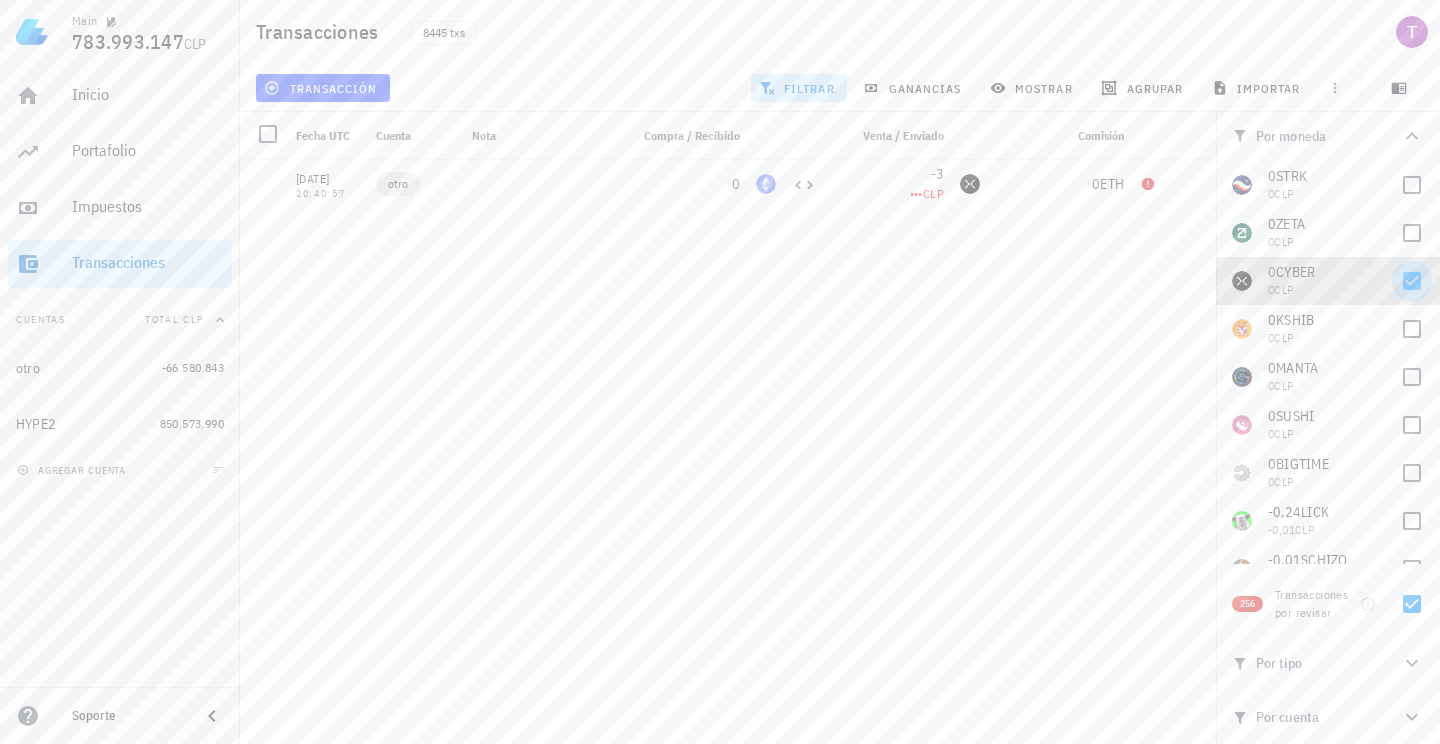 click at bounding box center (1412, 281) 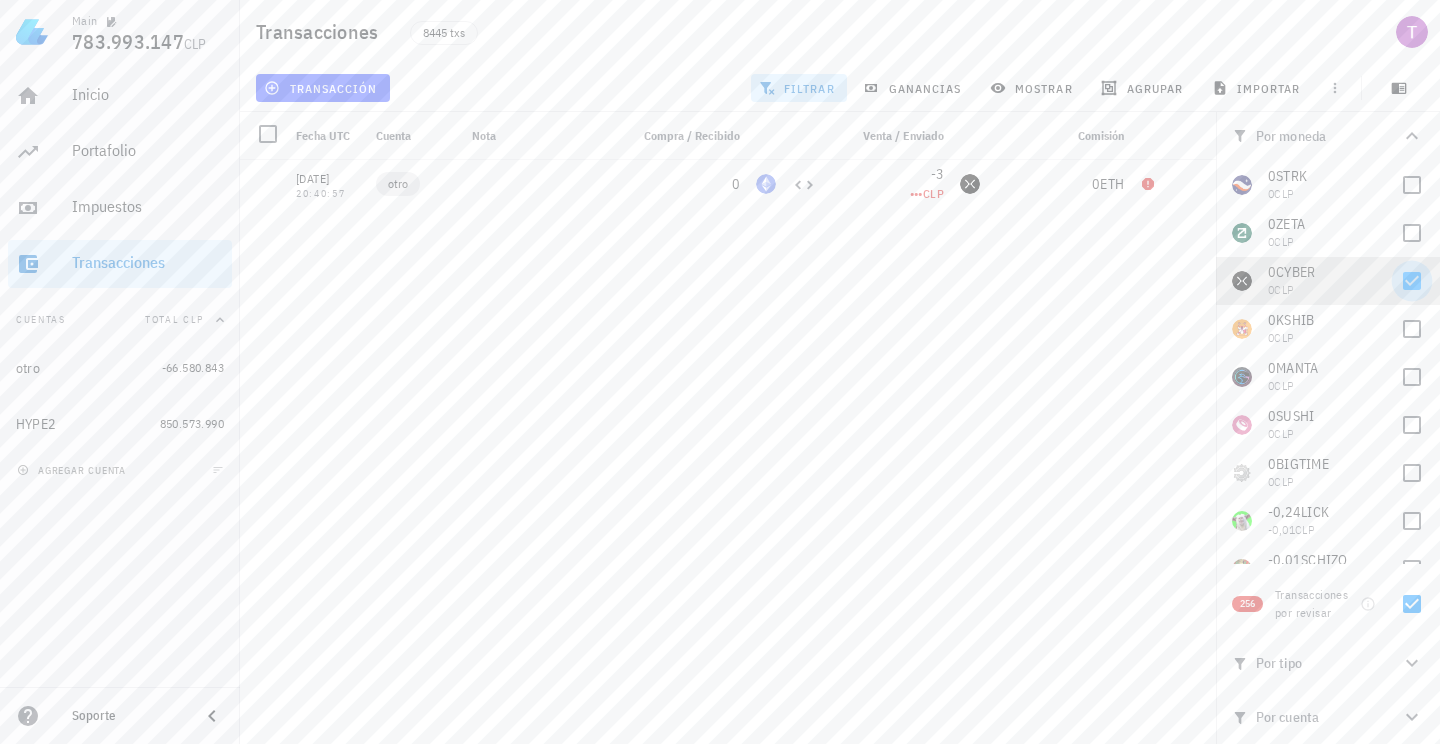 checkbox on "false" 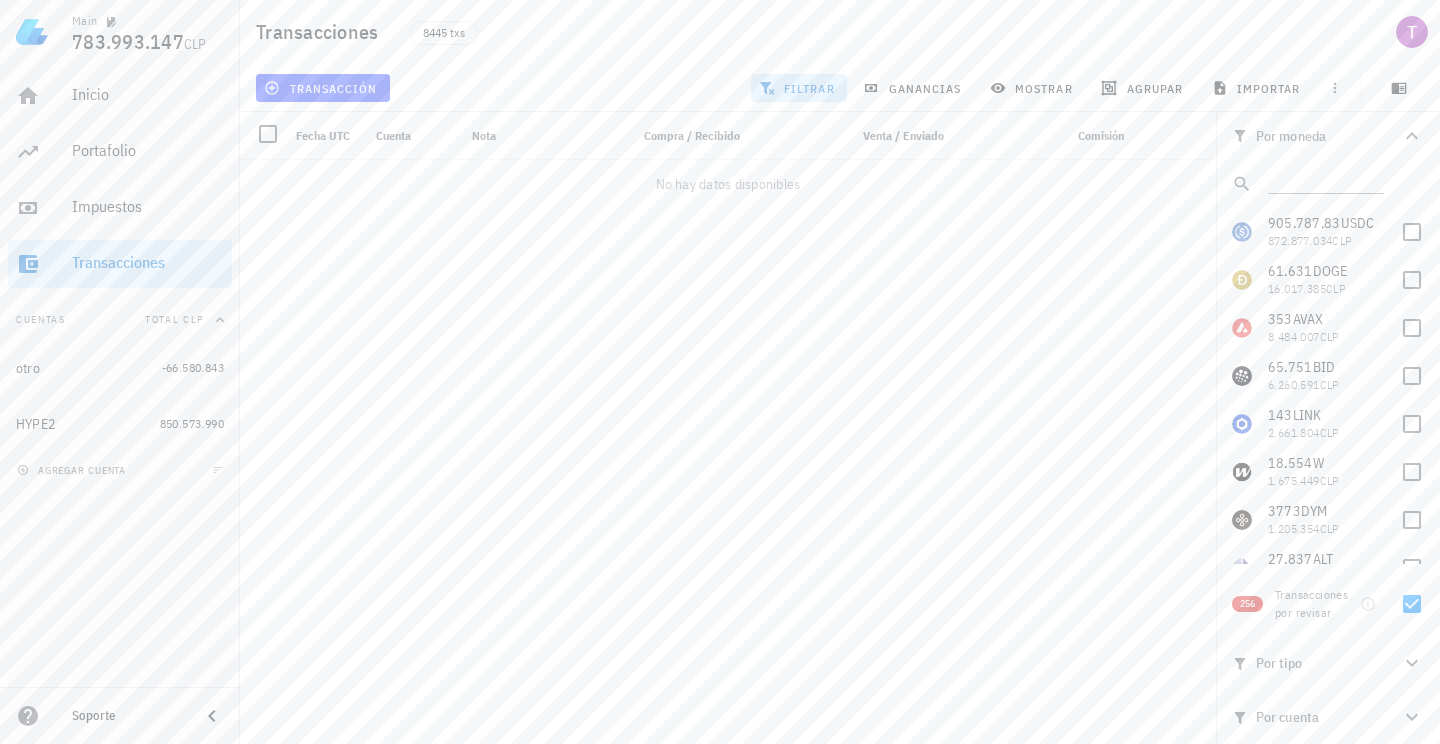 scroll, scrollTop: 0, scrollLeft: 0, axis: both 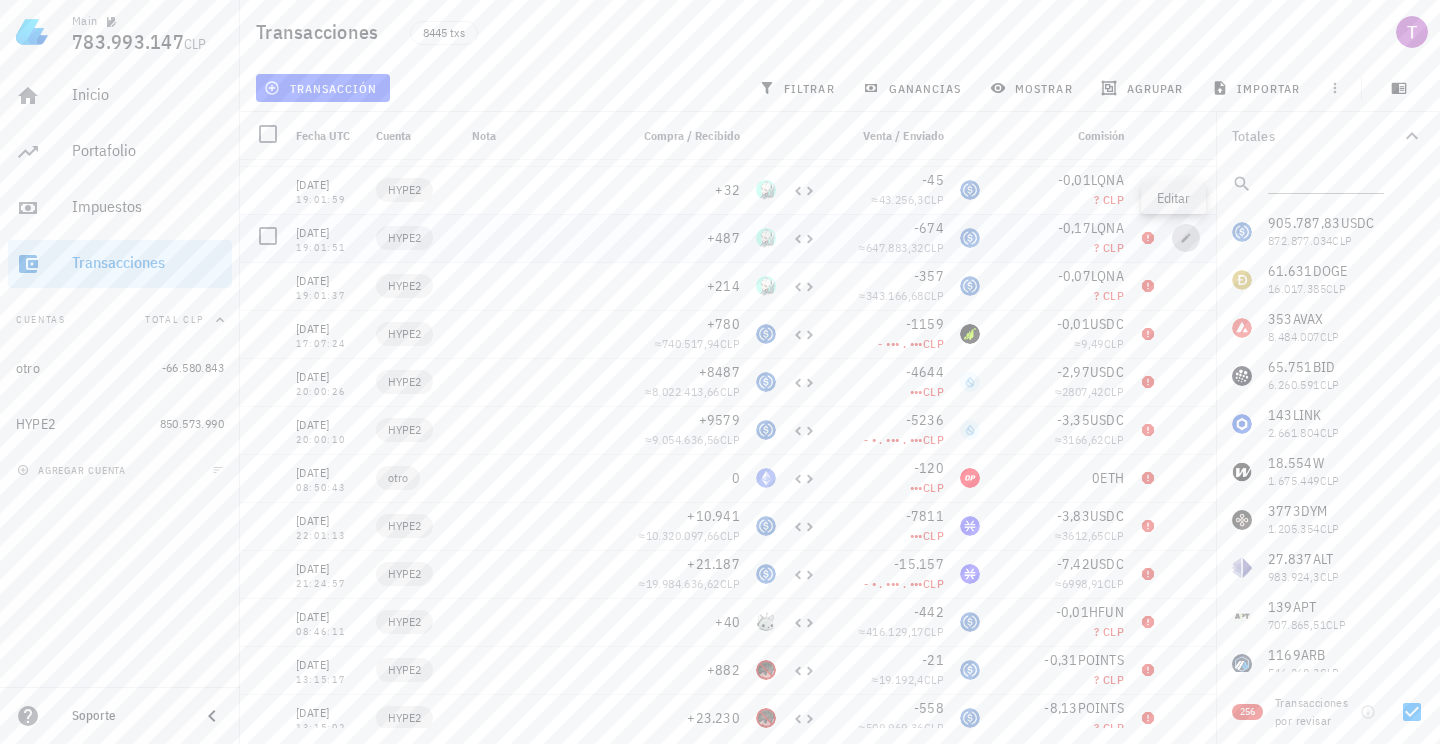 click 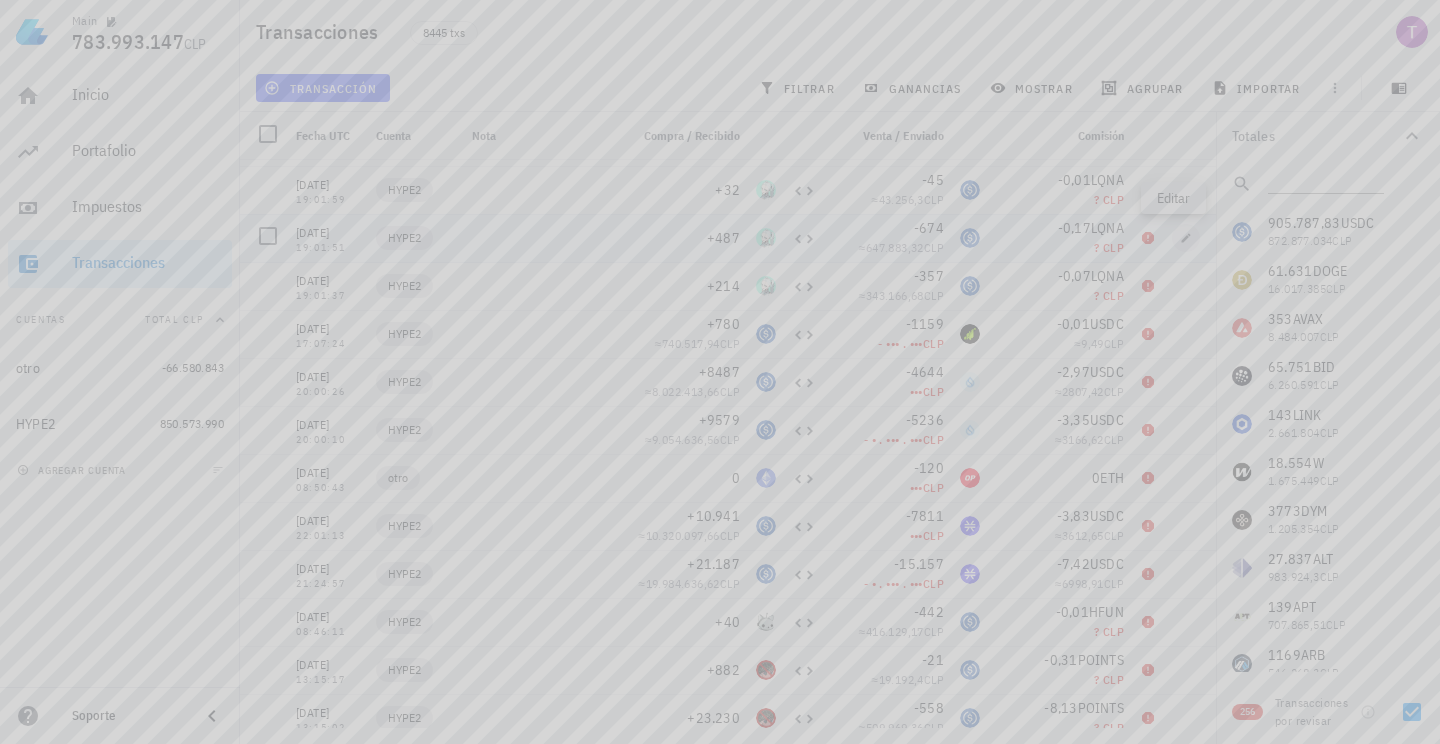 type on "[DATE]" 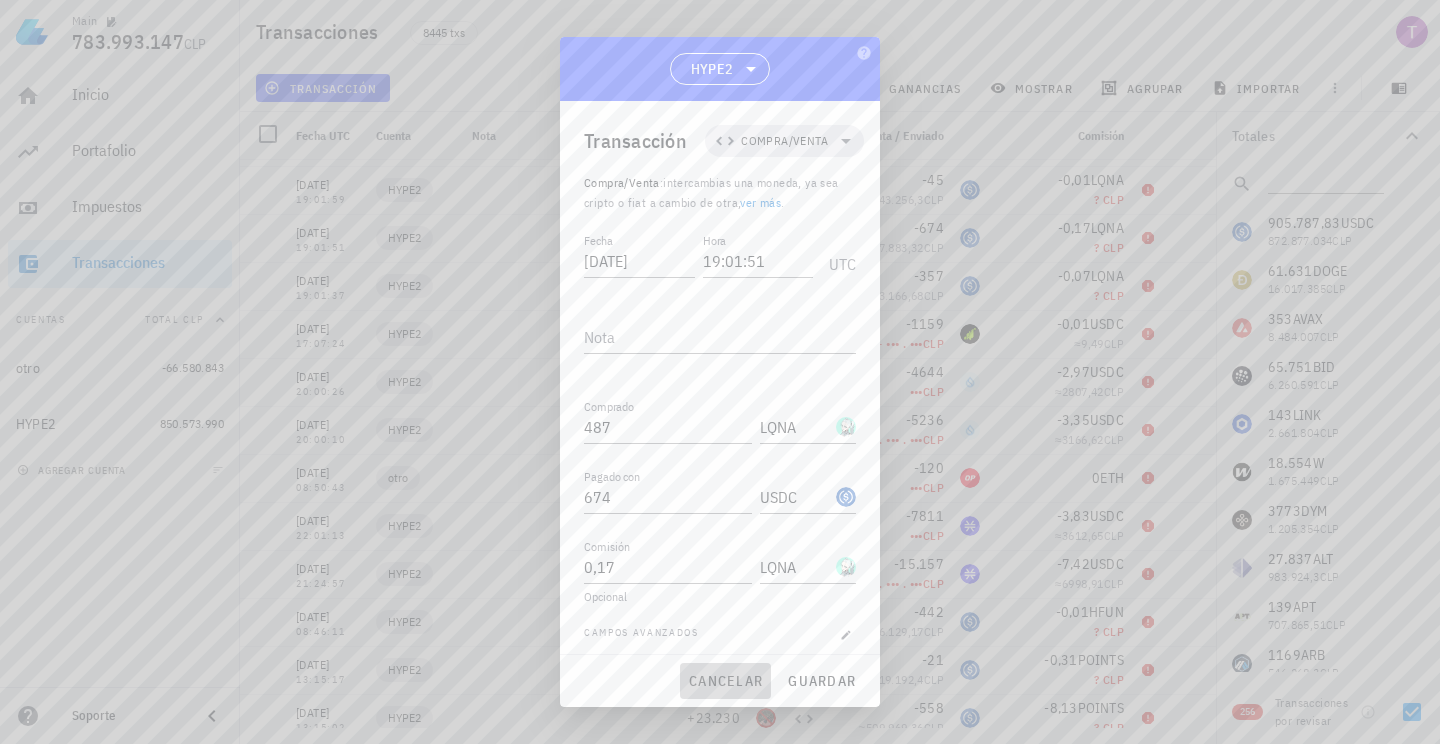 click on "cancelar" at bounding box center [725, 681] 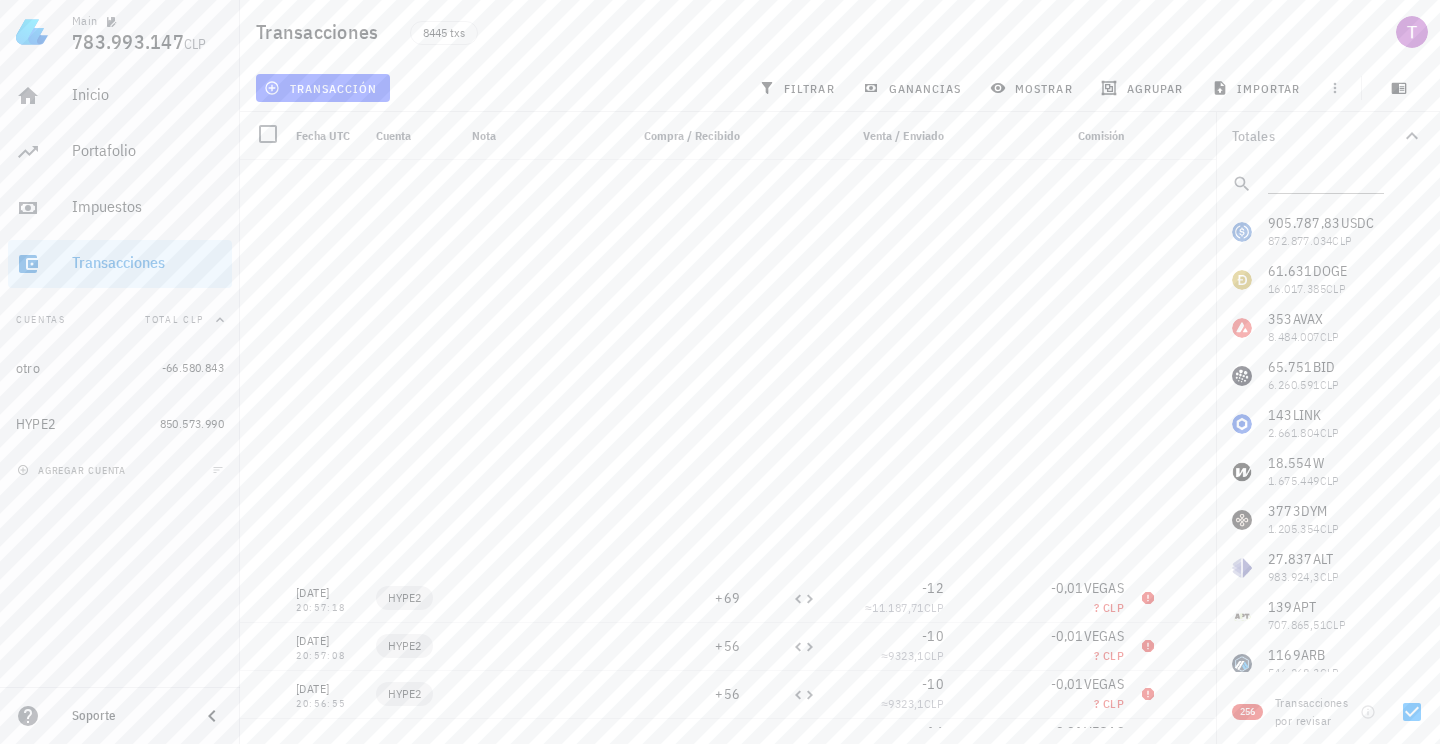 scroll, scrollTop: 3191, scrollLeft: 0, axis: vertical 